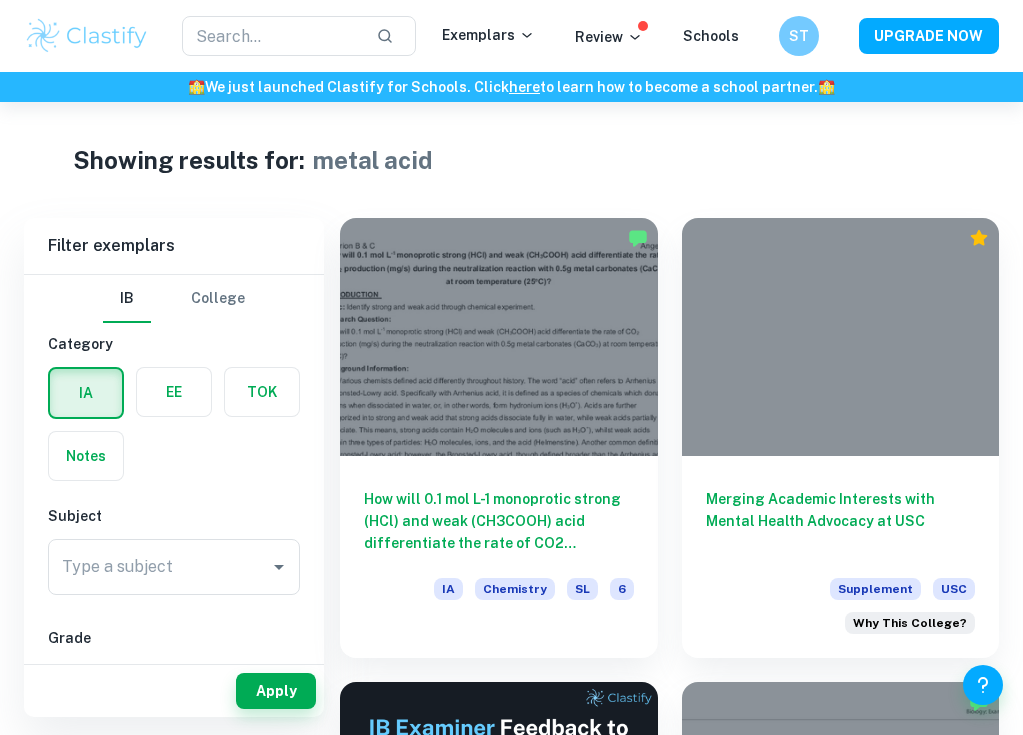 scroll, scrollTop: 0, scrollLeft: 0, axis: both 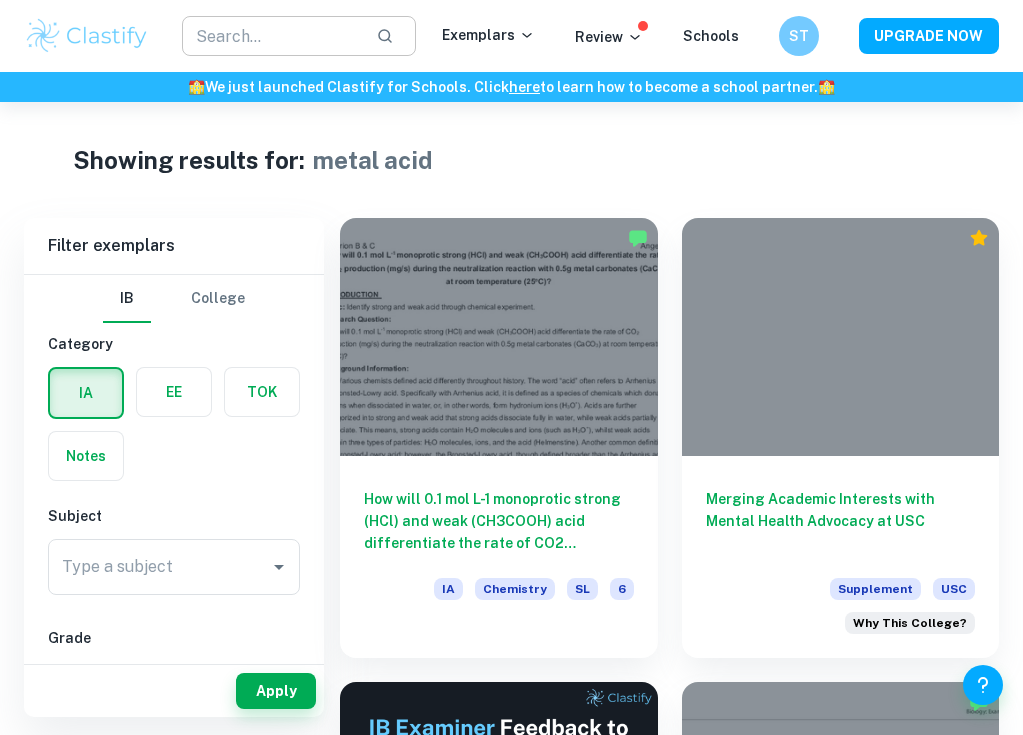 click at bounding box center (271, 36) 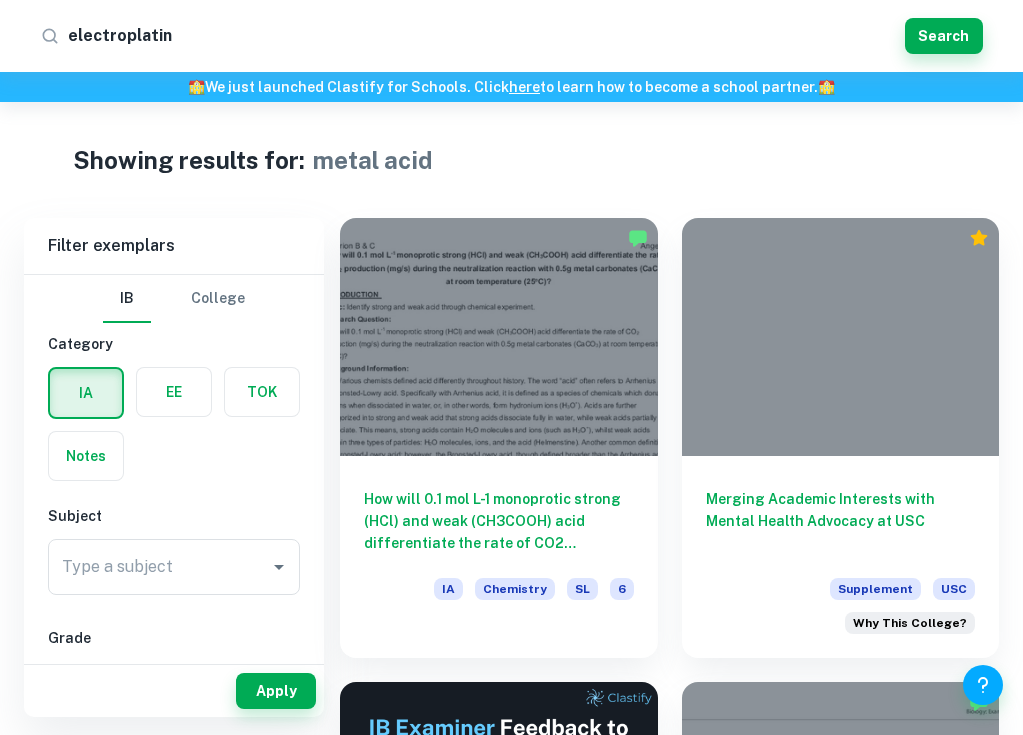 type on "electroplating" 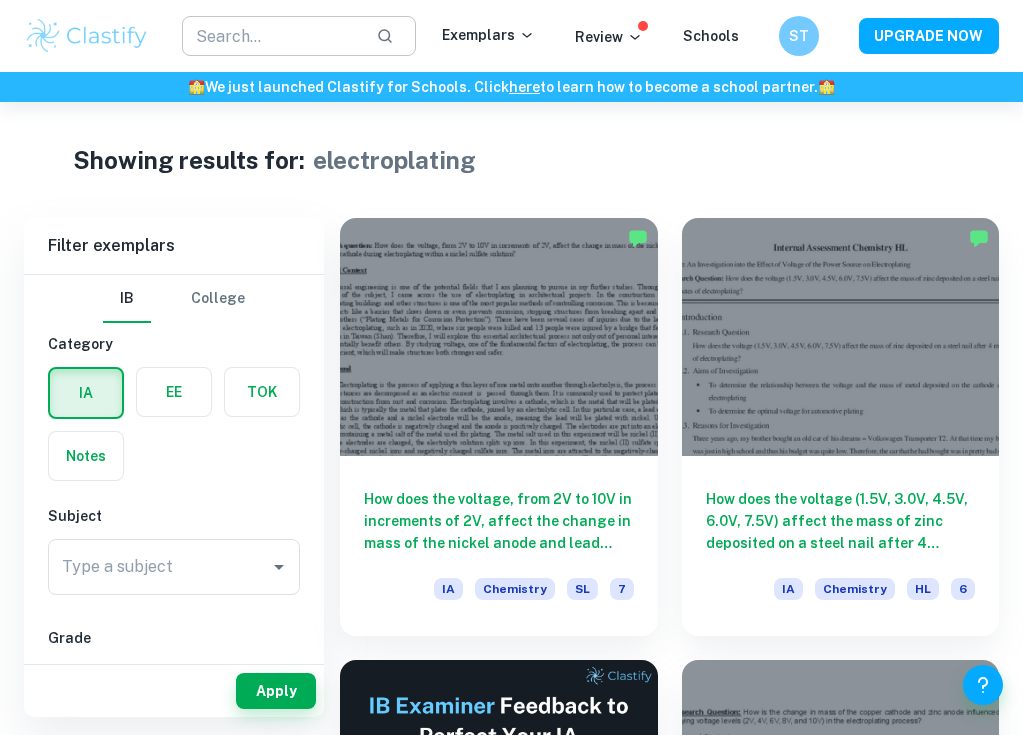 click at bounding box center (271, 36) 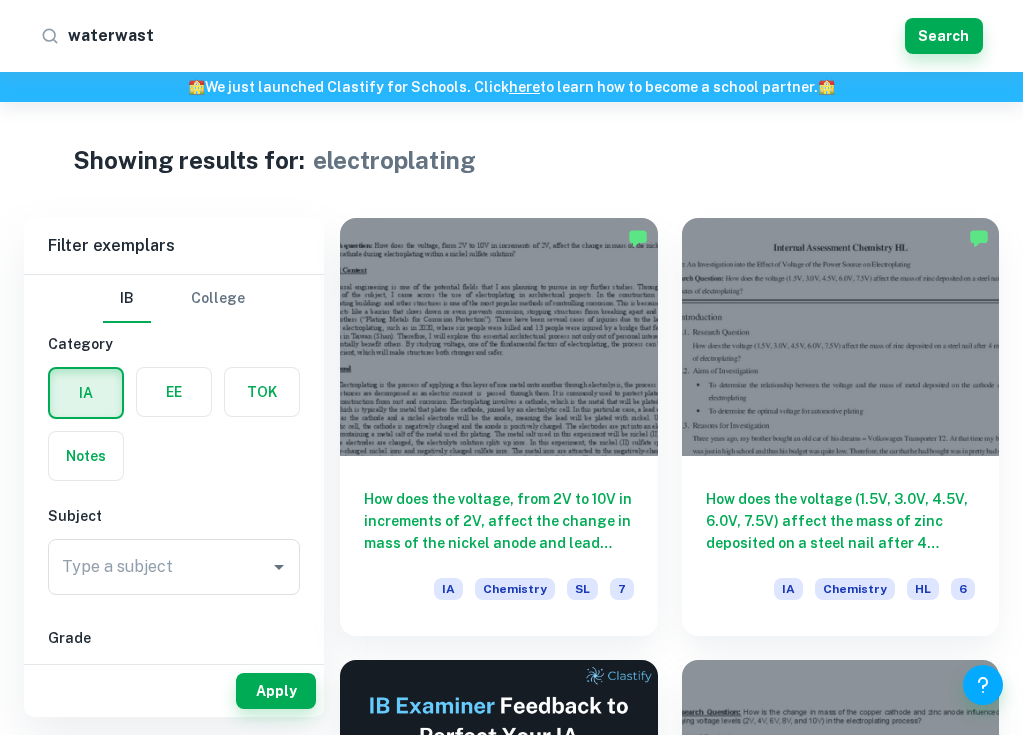 type on "waterwaste" 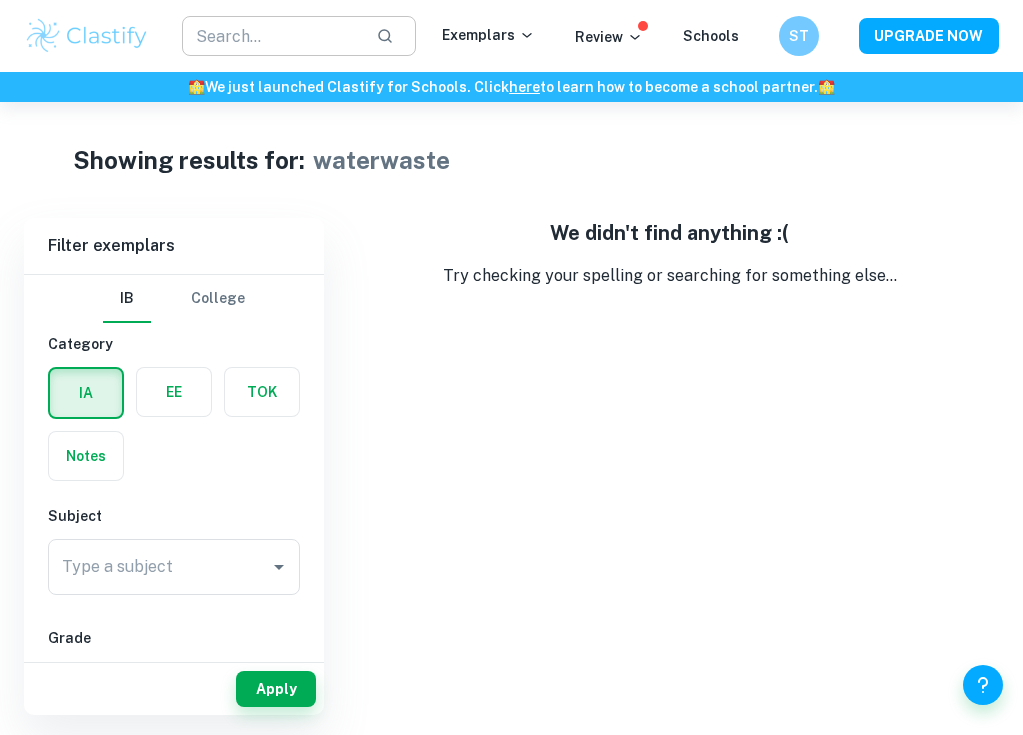 scroll, scrollTop: 0, scrollLeft: 0, axis: both 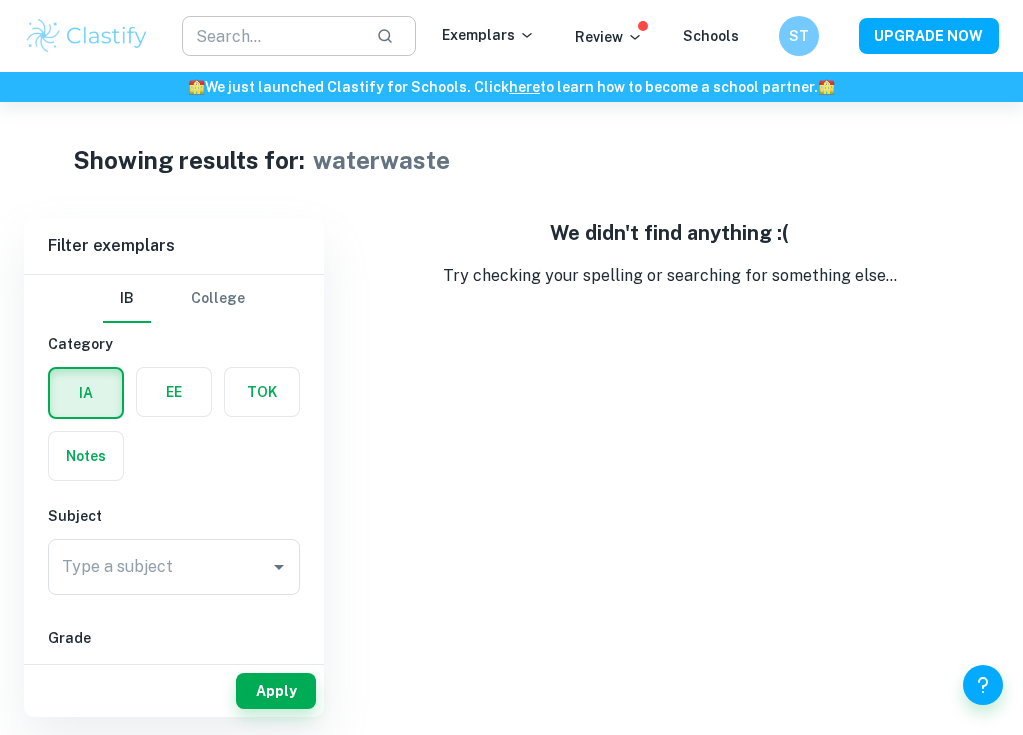 click at bounding box center (271, 36) 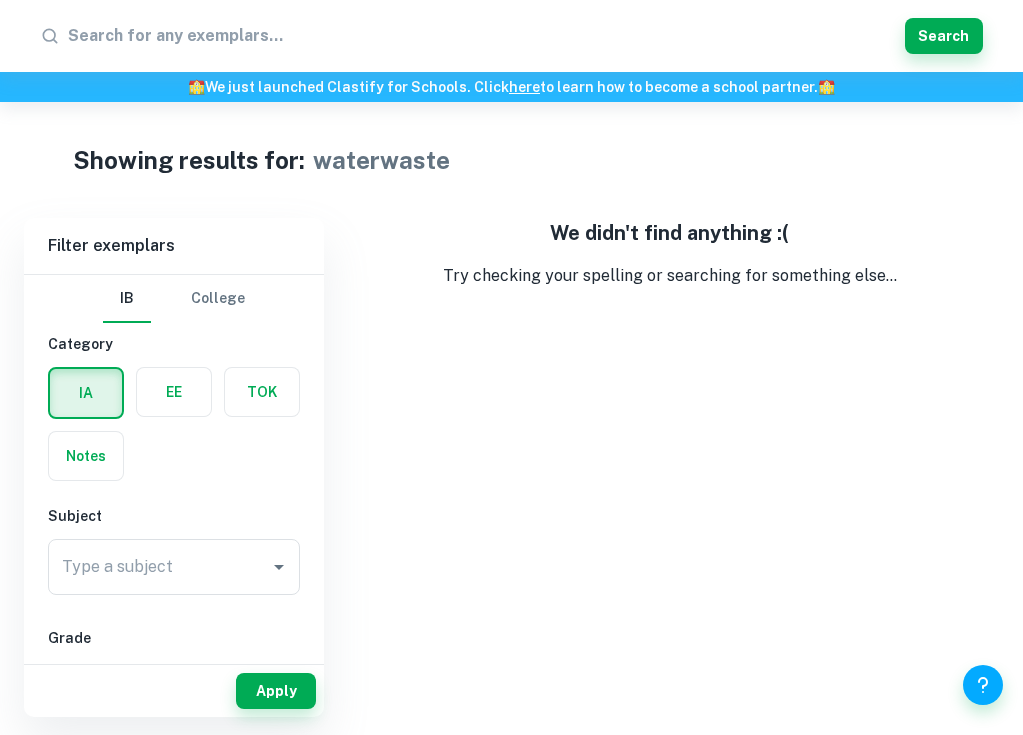 click at bounding box center [174, 392] 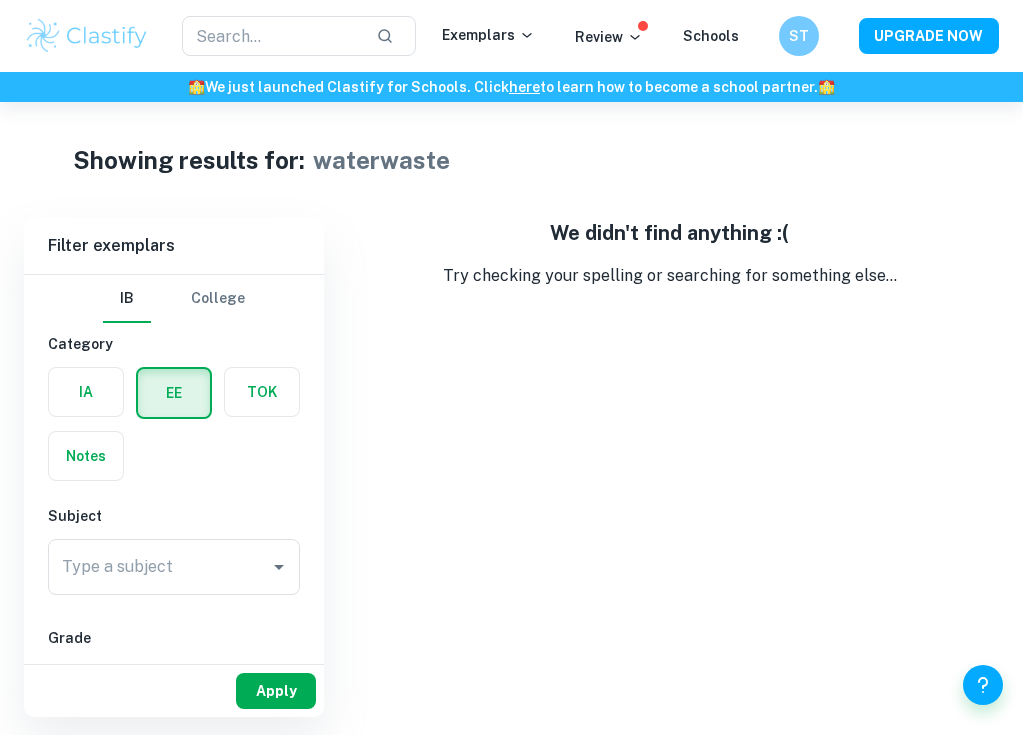 click on "Apply" at bounding box center (276, 691) 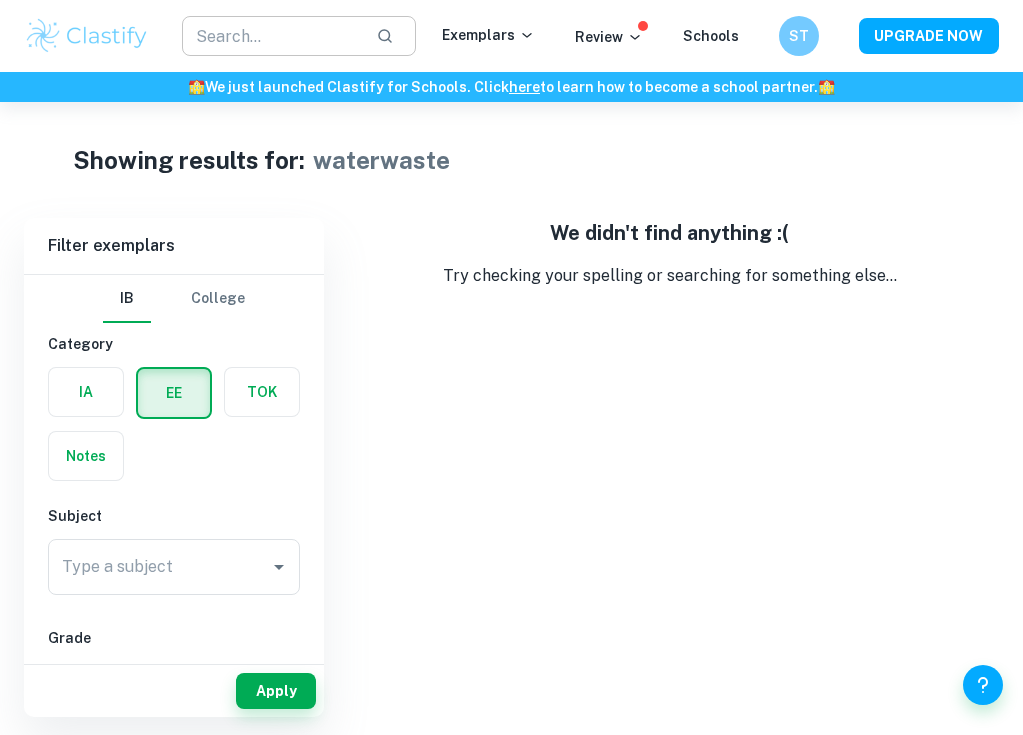 click at bounding box center (271, 36) 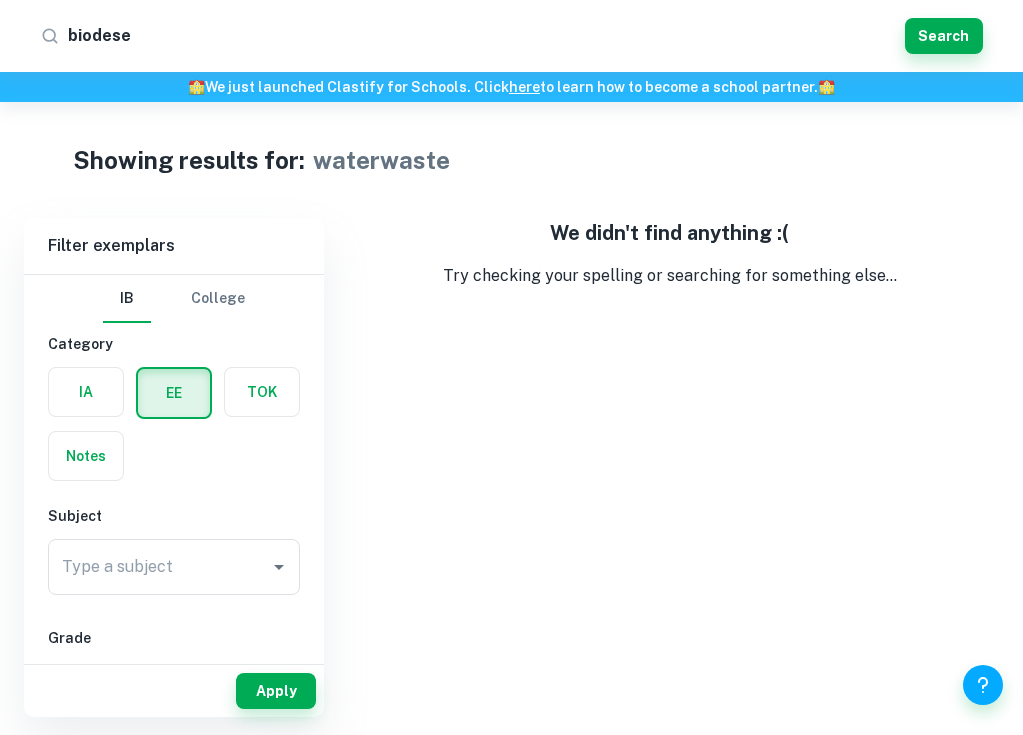 type on "biodesel" 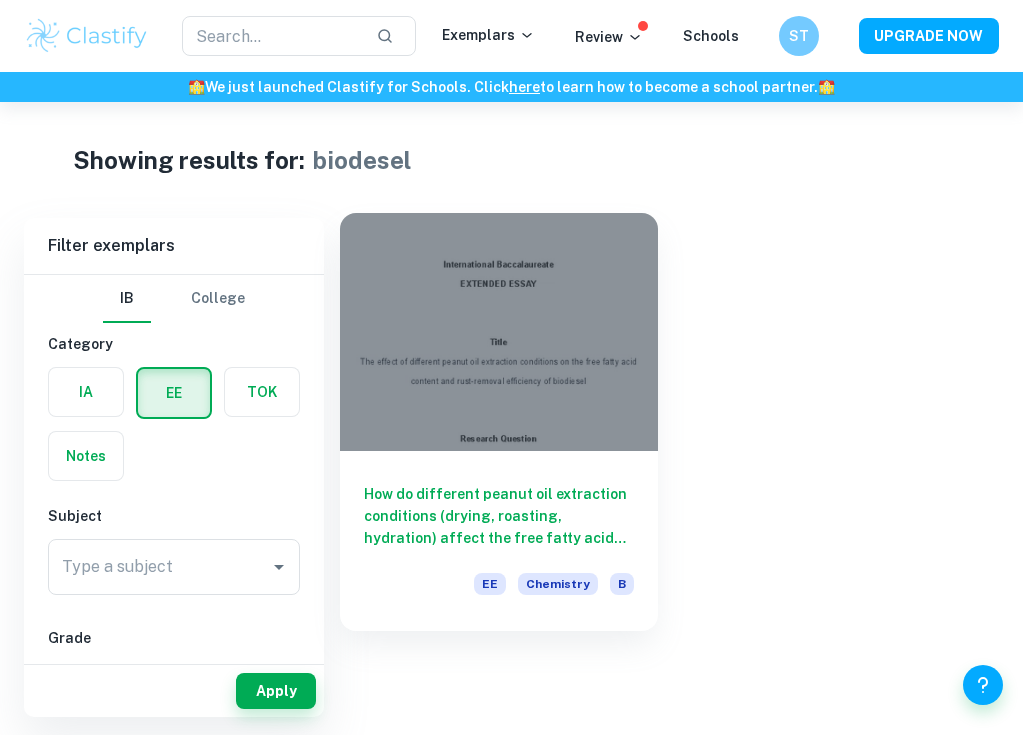 click at bounding box center (499, 332) 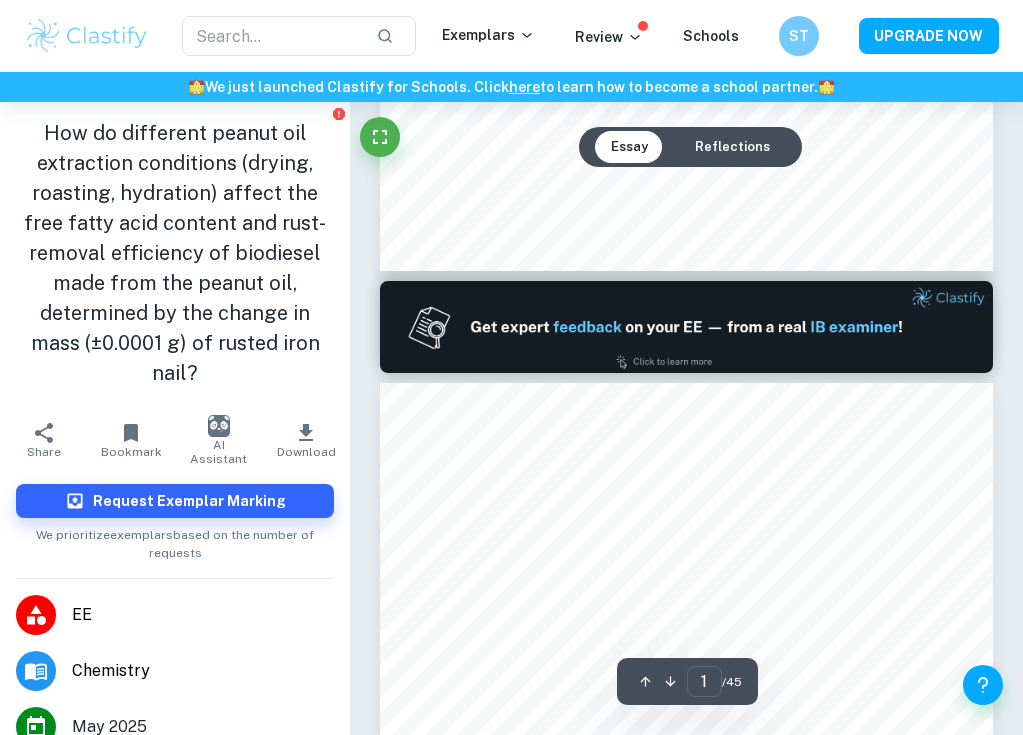 type on "2" 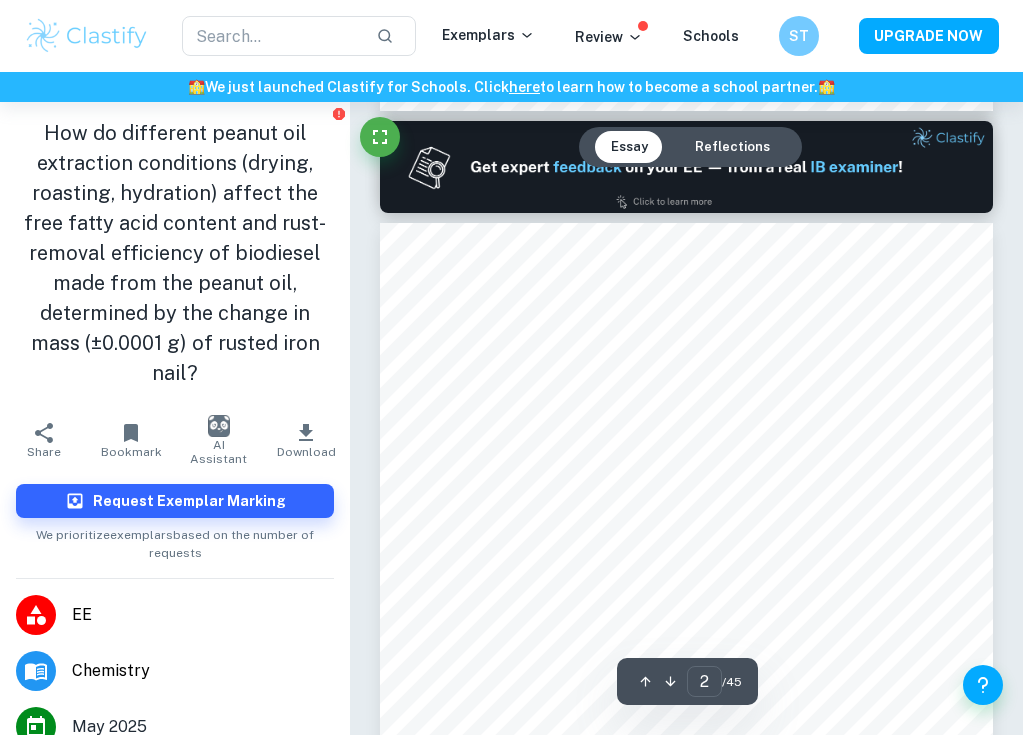 scroll, scrollTop: 813, scrollLeft: 0, axis: vertical 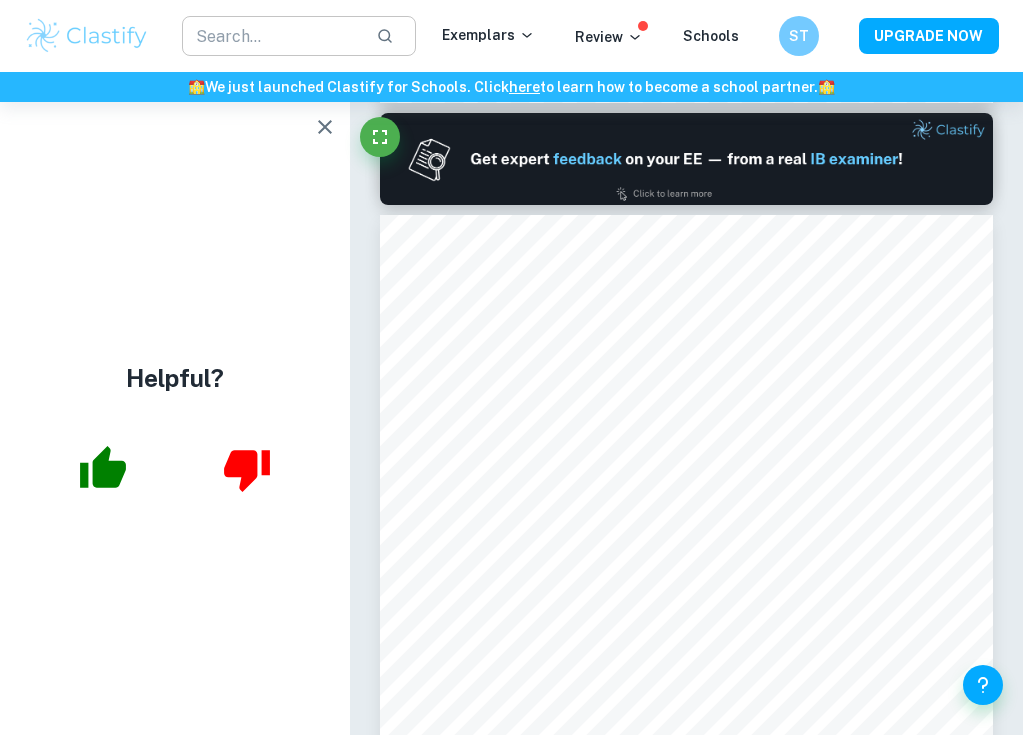 click at bounding box center [271, 36] 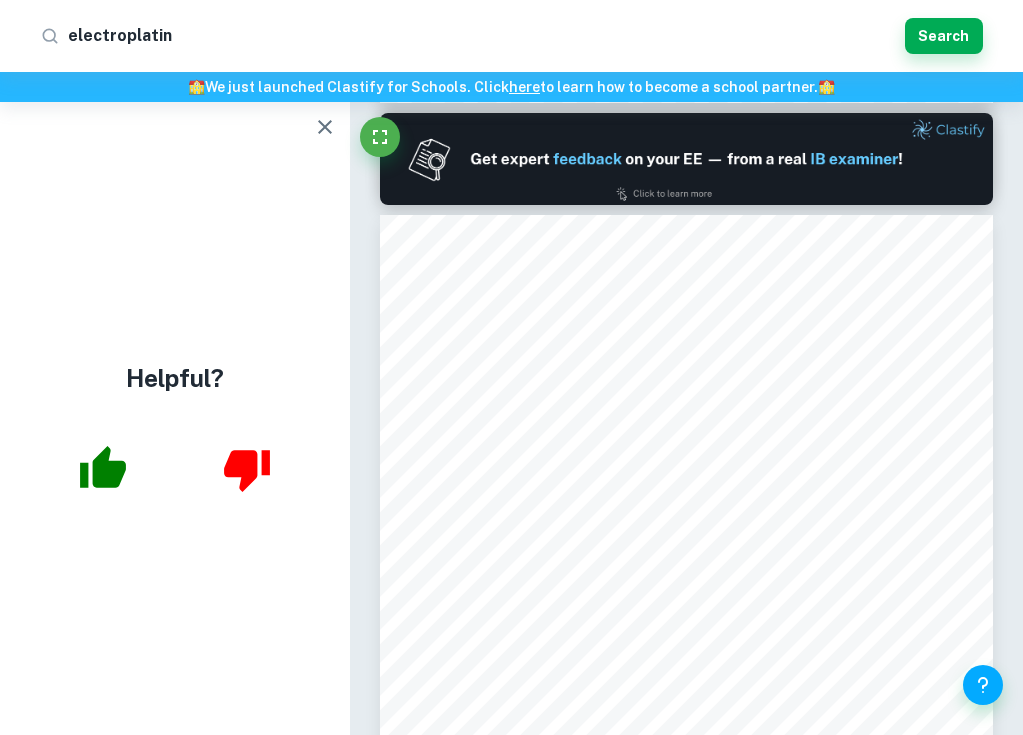 type on "electroplating" 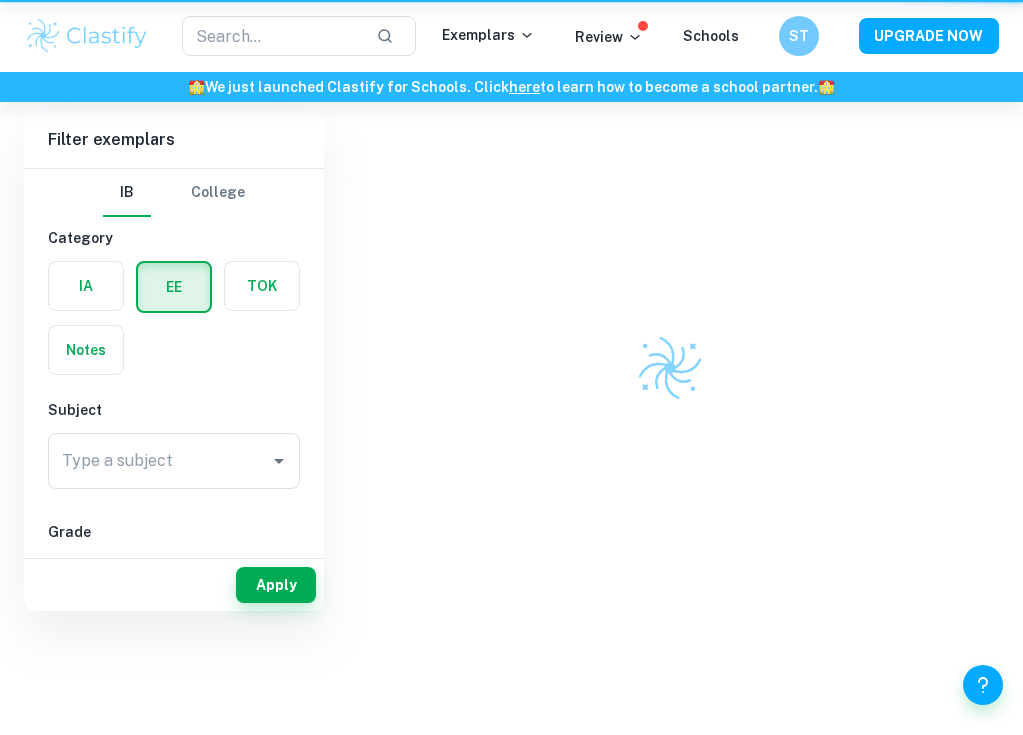 scroll, scrollTop: 0, scrollLeft: 0, axis: both 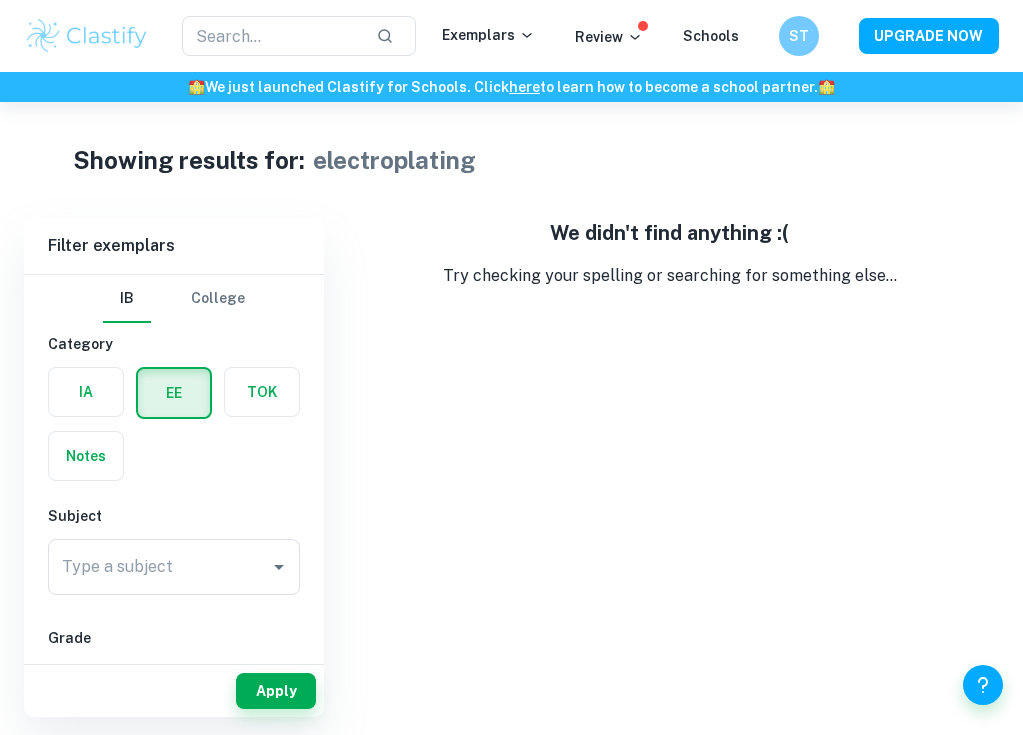 click at bounding box center [86, 392] 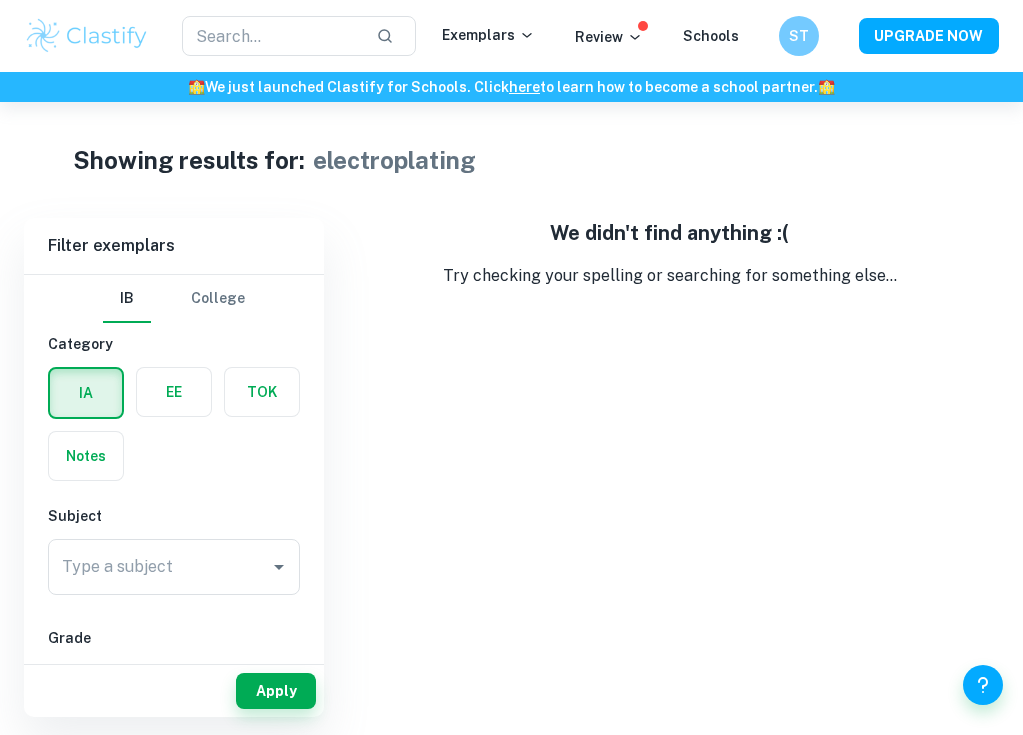 click on "Apply" at bounding box center [174, 691] 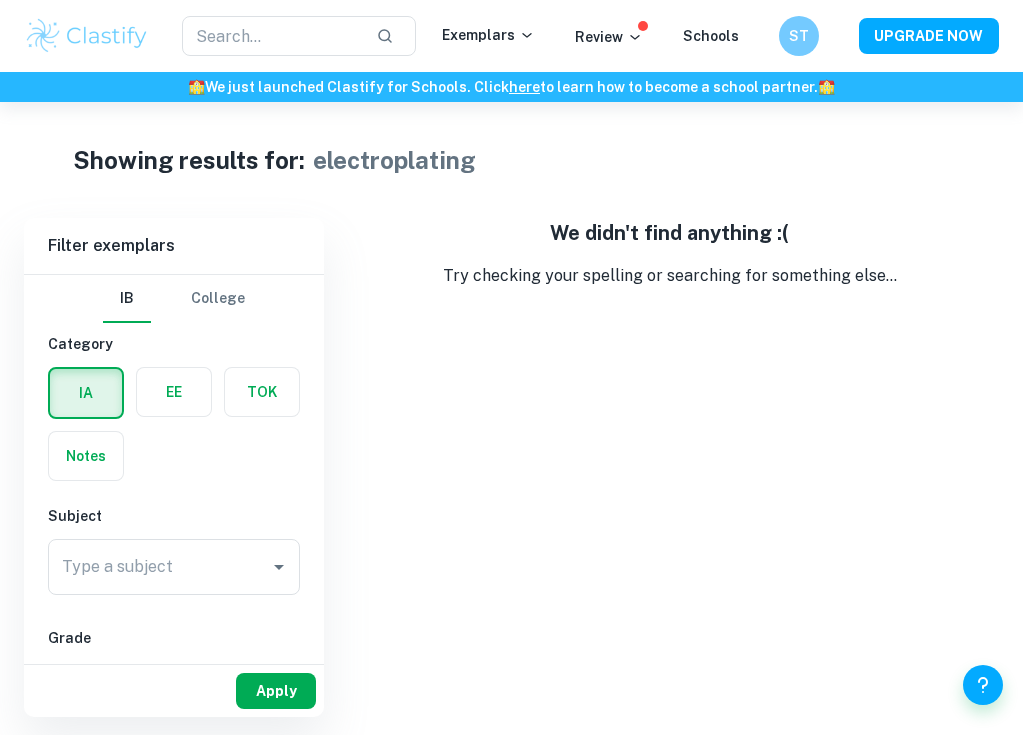 click on "Apply" at bounding box center [276, 691] 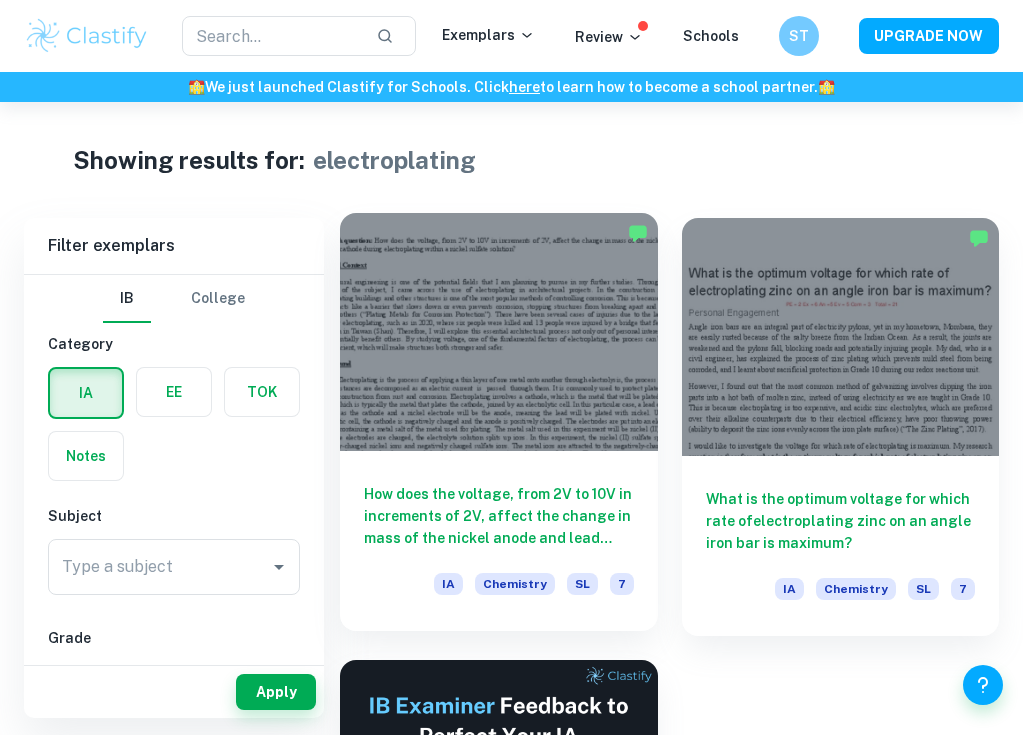 scroll, scrollTop: 67, scrollLeft: 0, axis: vertical 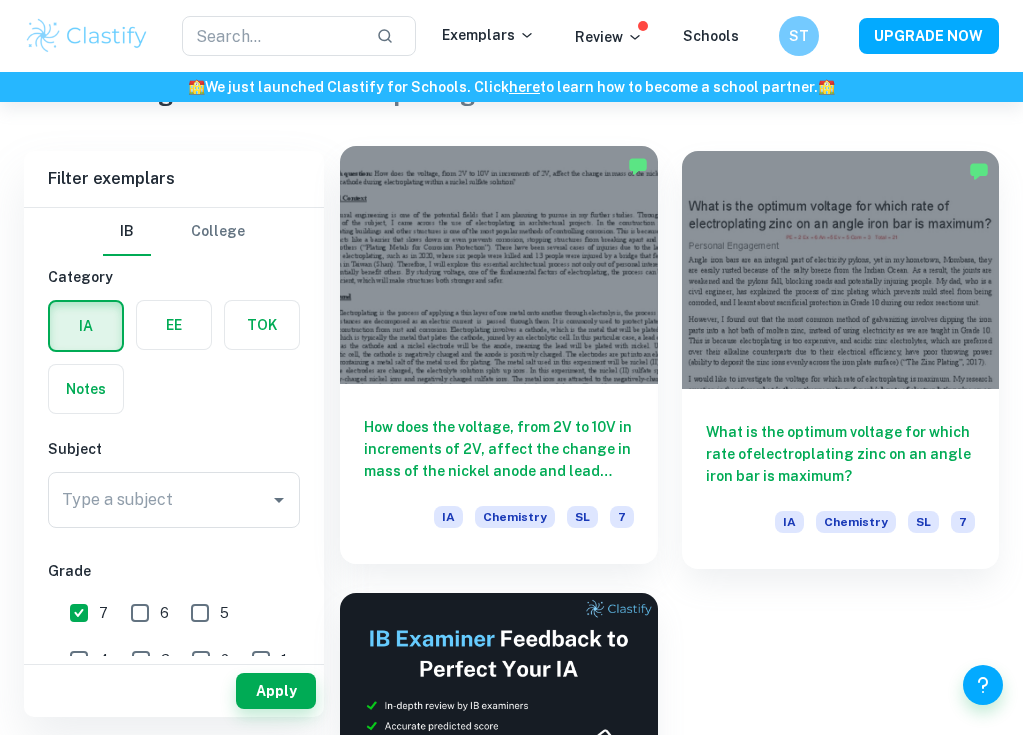 click at bounding box center [499, 265] 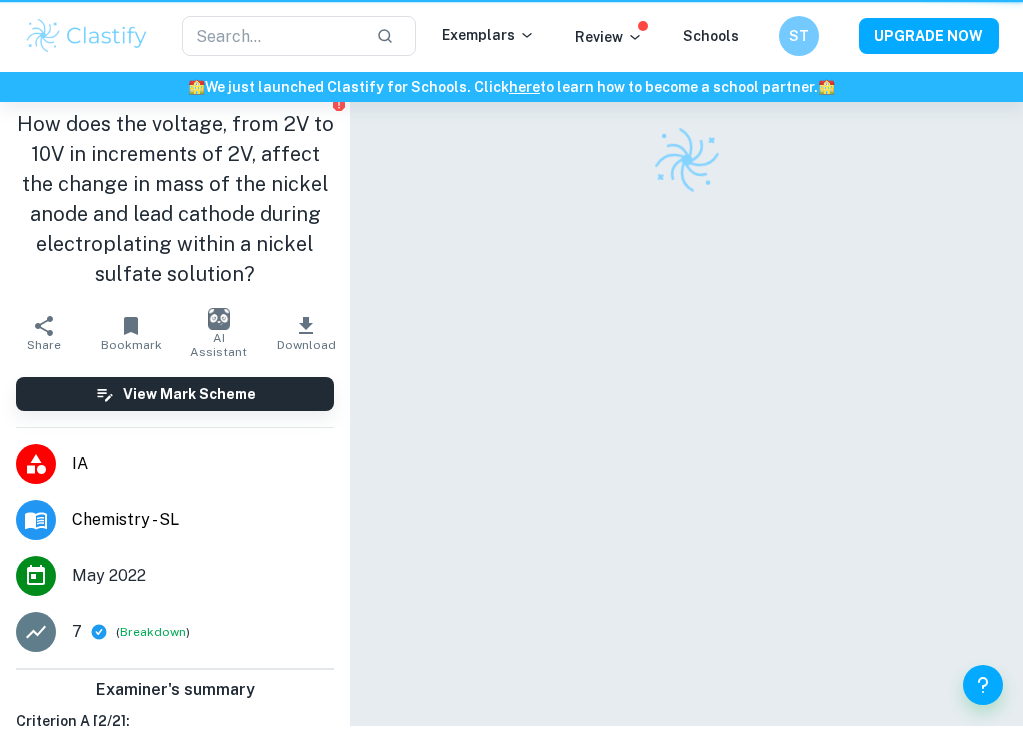 scroll, scrollTop: 0, scrollLeft: 0, axis: both 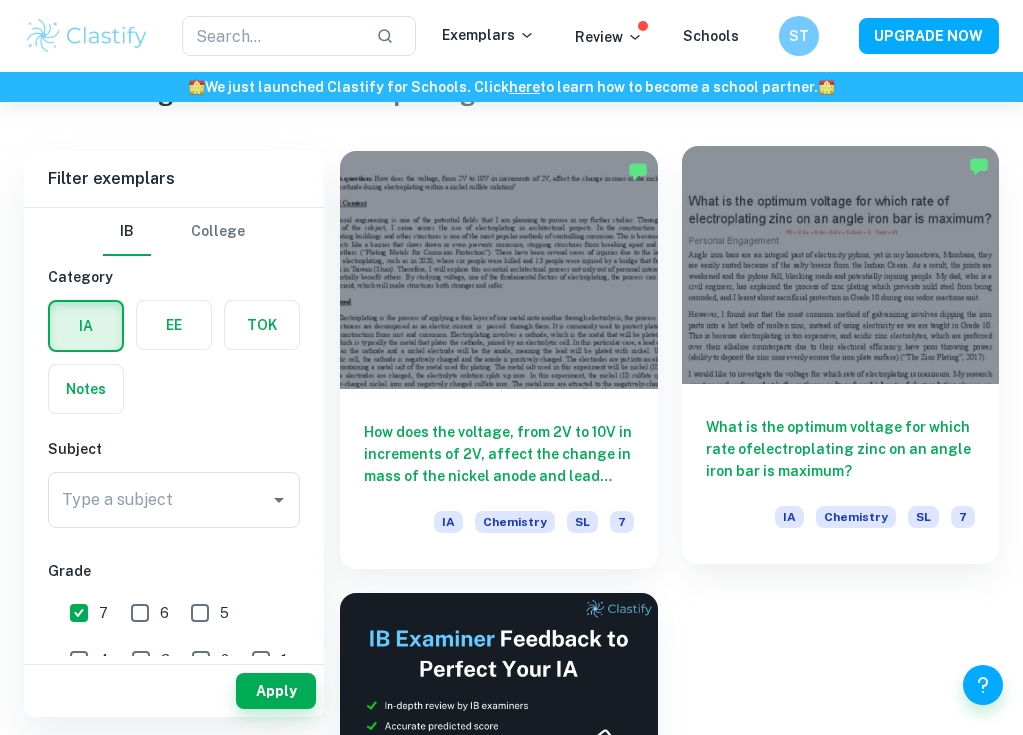 click at bounding box center (841, 265) 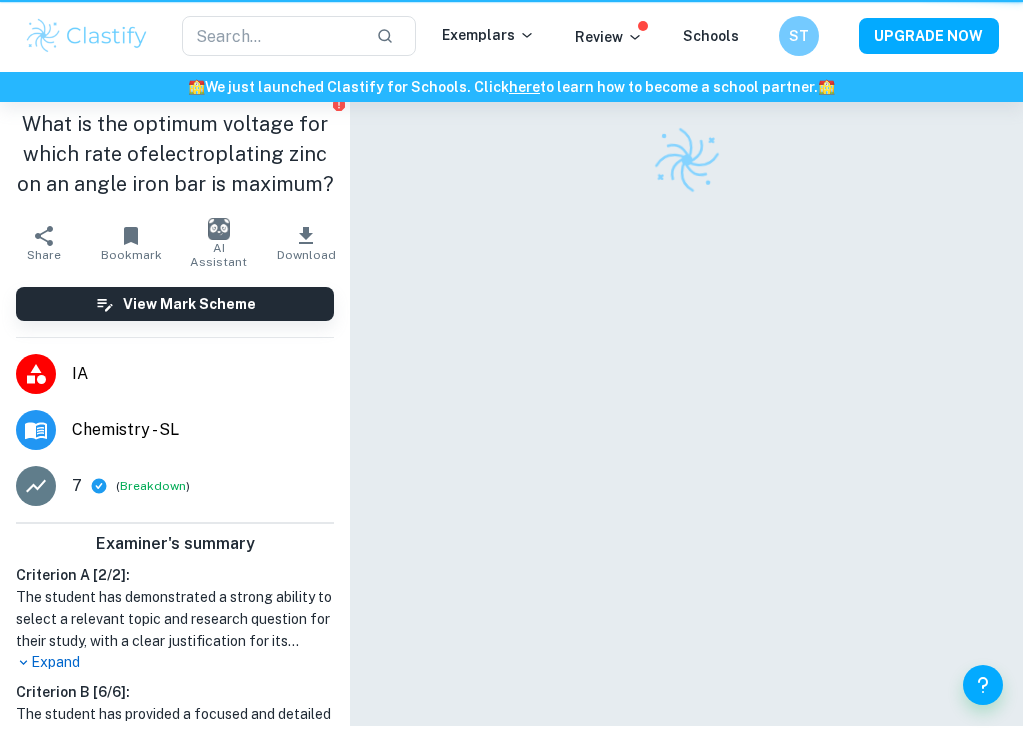 scroll, scrollTop: 0, scrollLeft: 0, axis: both 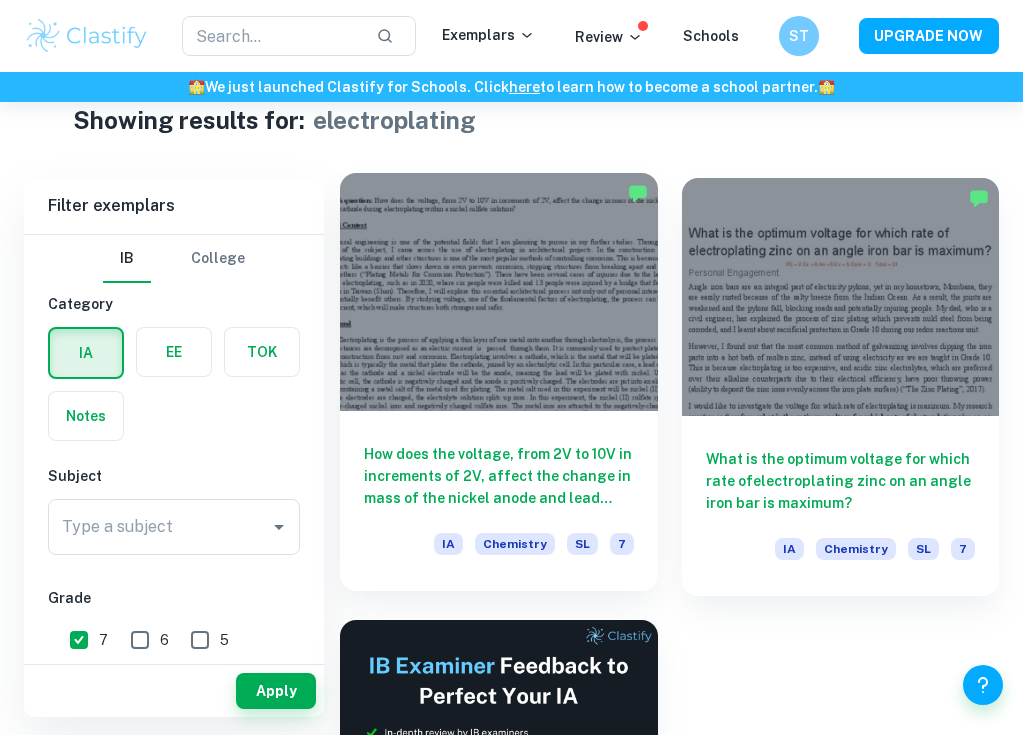 click at bounding box center [499, 292] 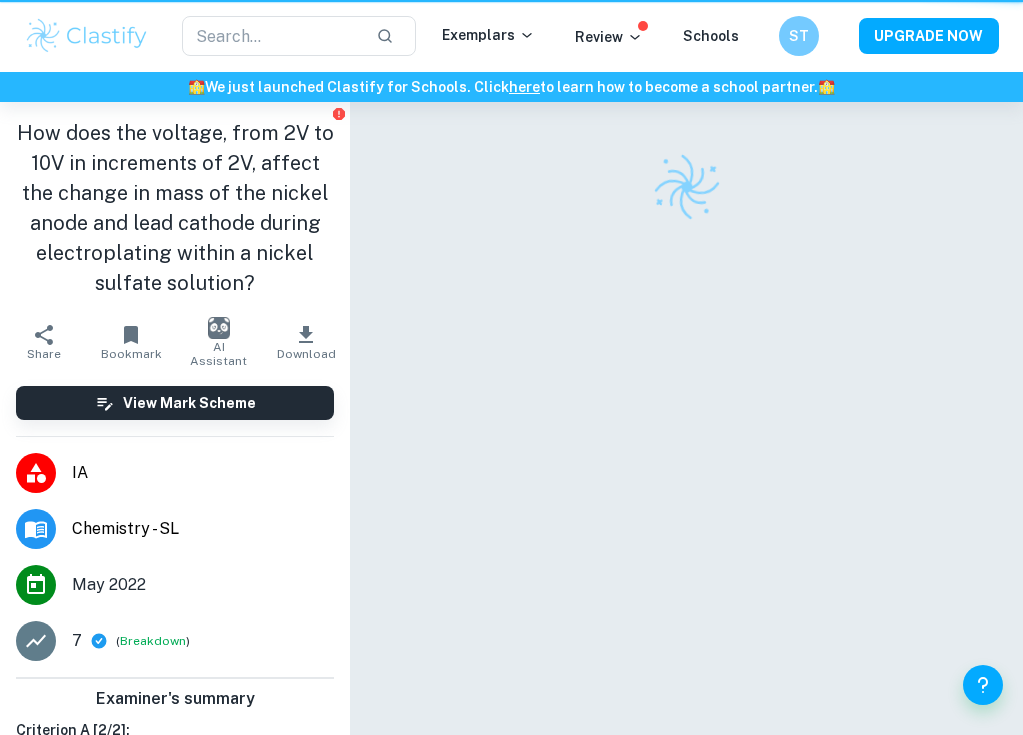 scroll, scrollTop: 0, scrollLeft: 0, axis: both 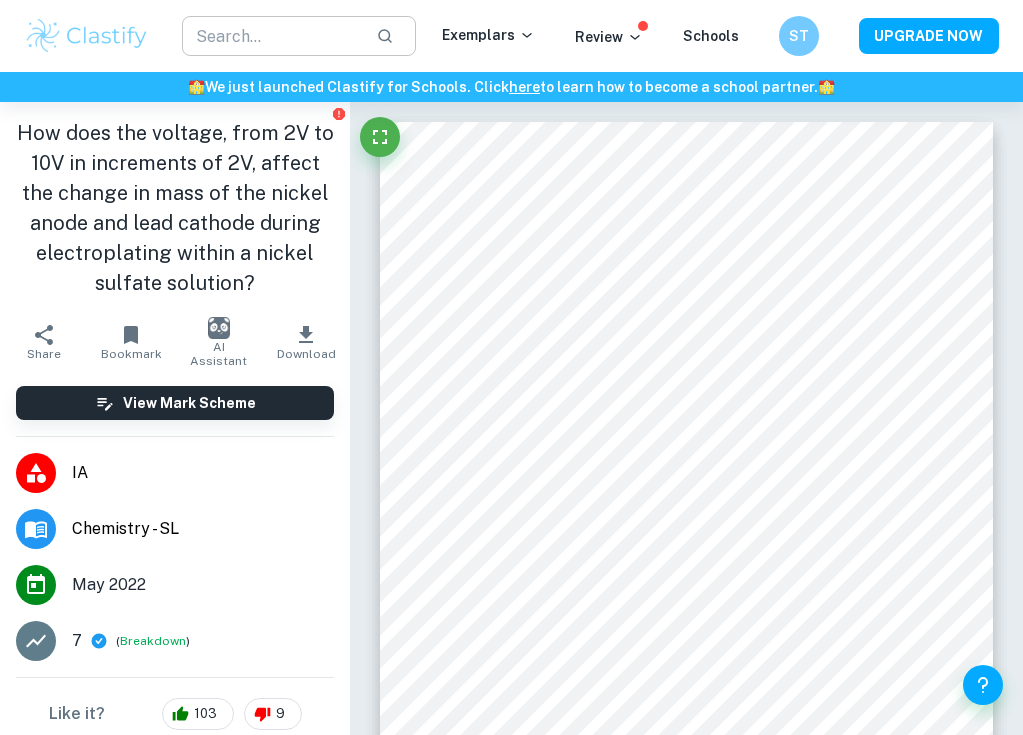 click at bounding box center [271, 36] 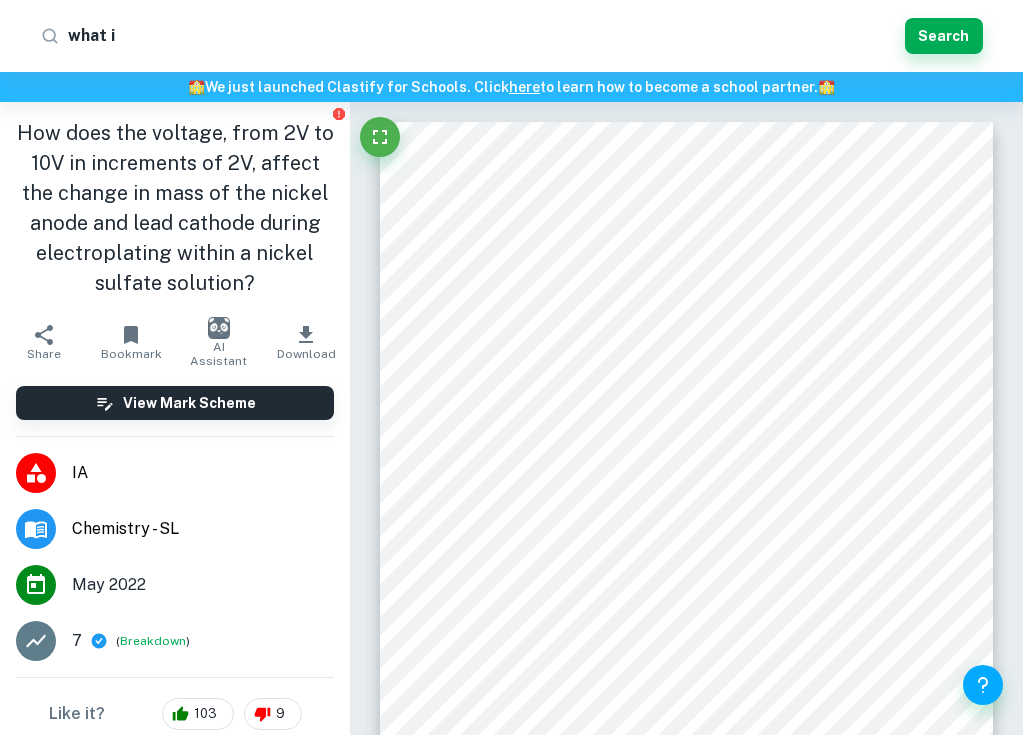 type on "what is" 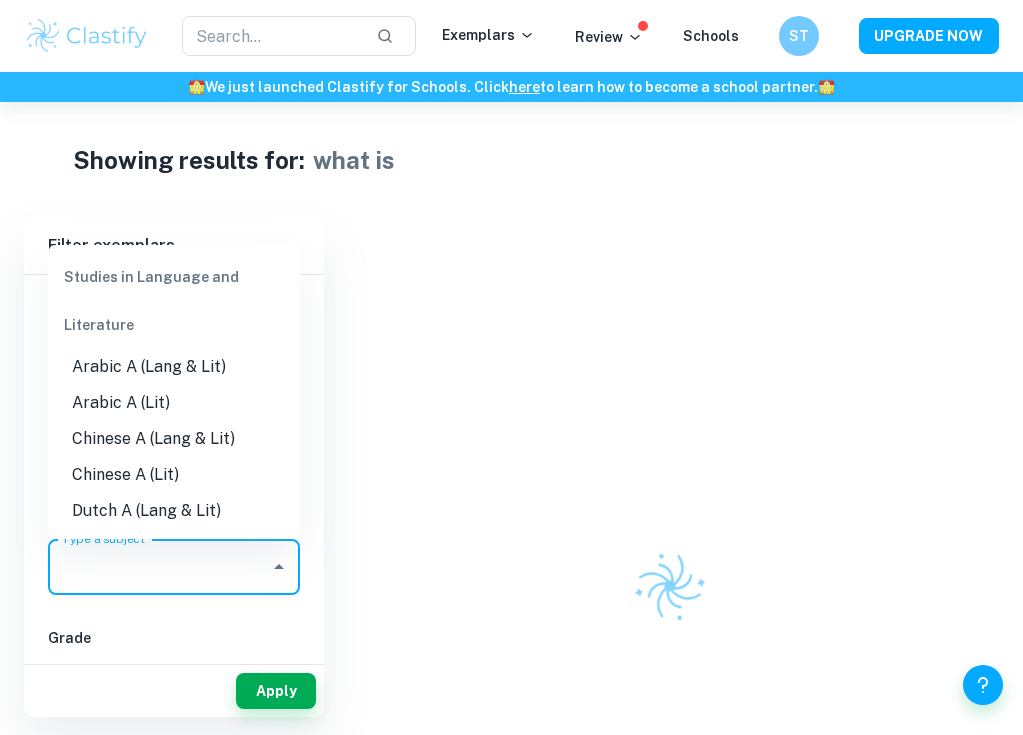 click on "Type a subject" at bounding box center (159, 567) 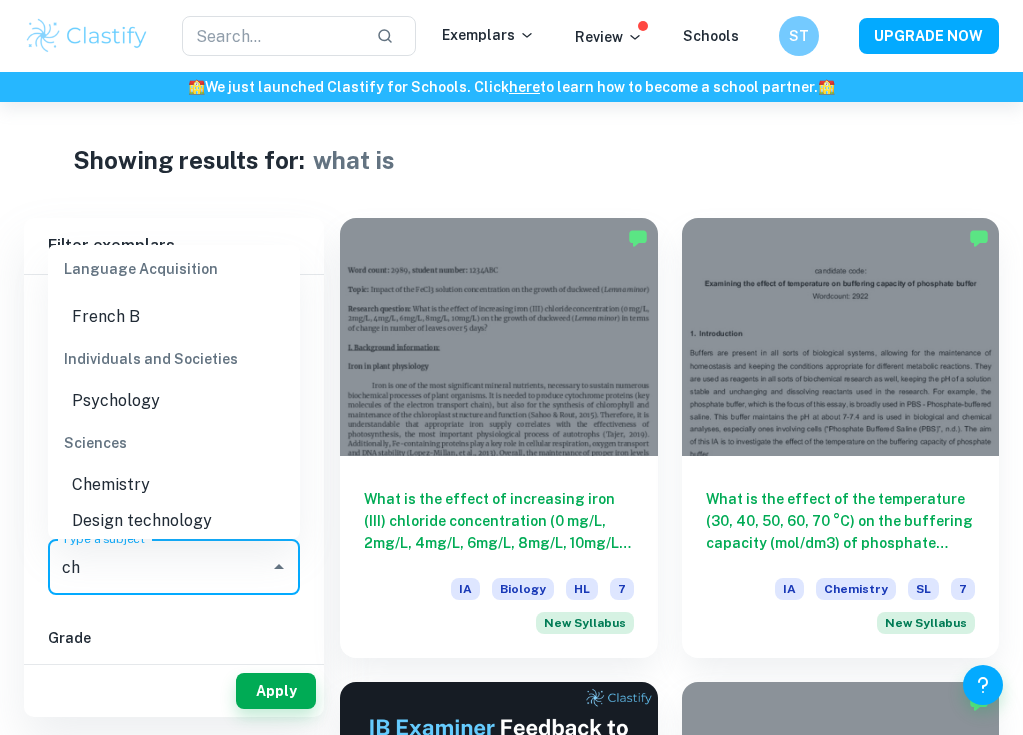 scroll, scrollTop: 0, scrollLeft: 0, axis: both 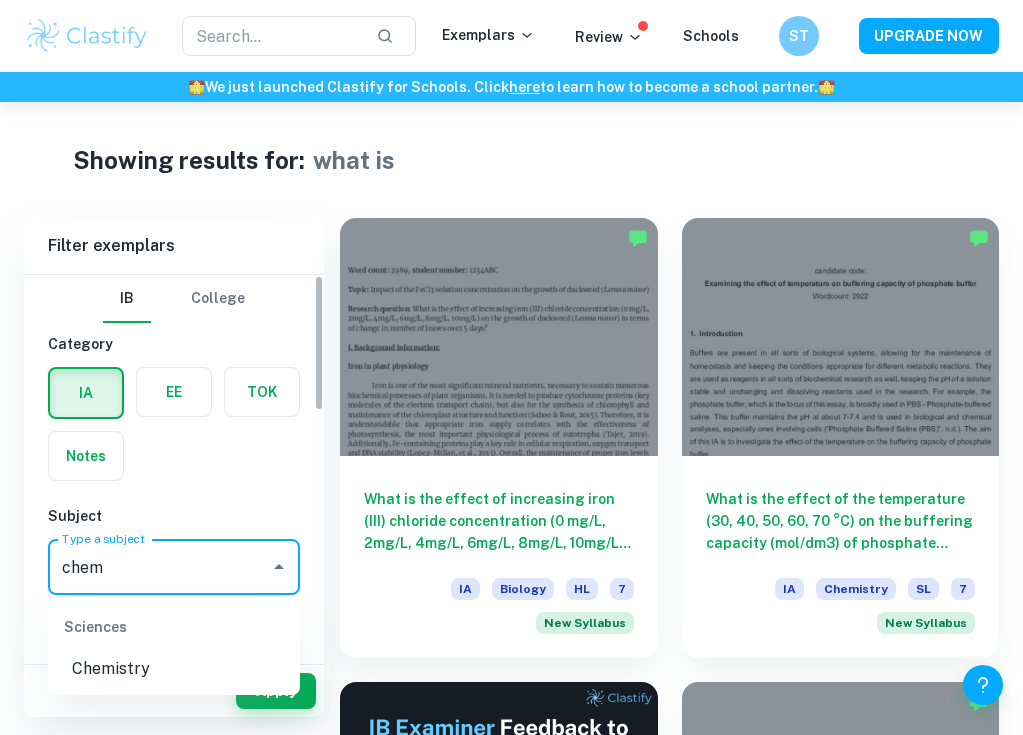 click on "Chemistry" at bounding box center (174, 669) 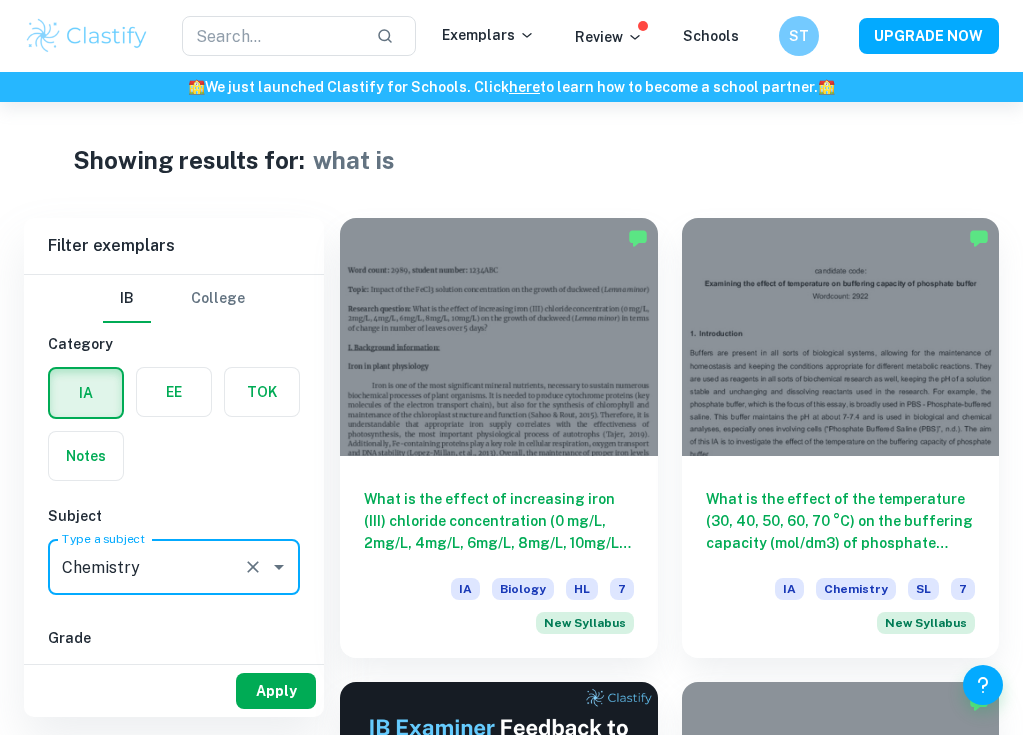 click on "Apply" at bounding box center [276, 691] 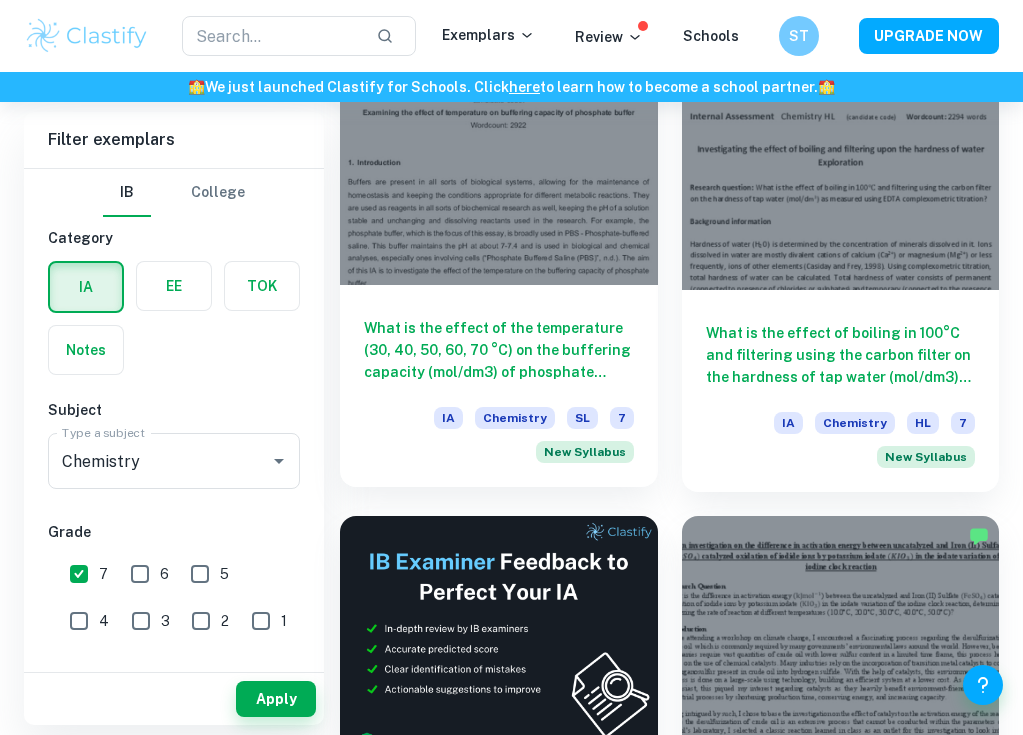 scroll, scrollTop: 167, scrollLeft: 0, axis: vertical 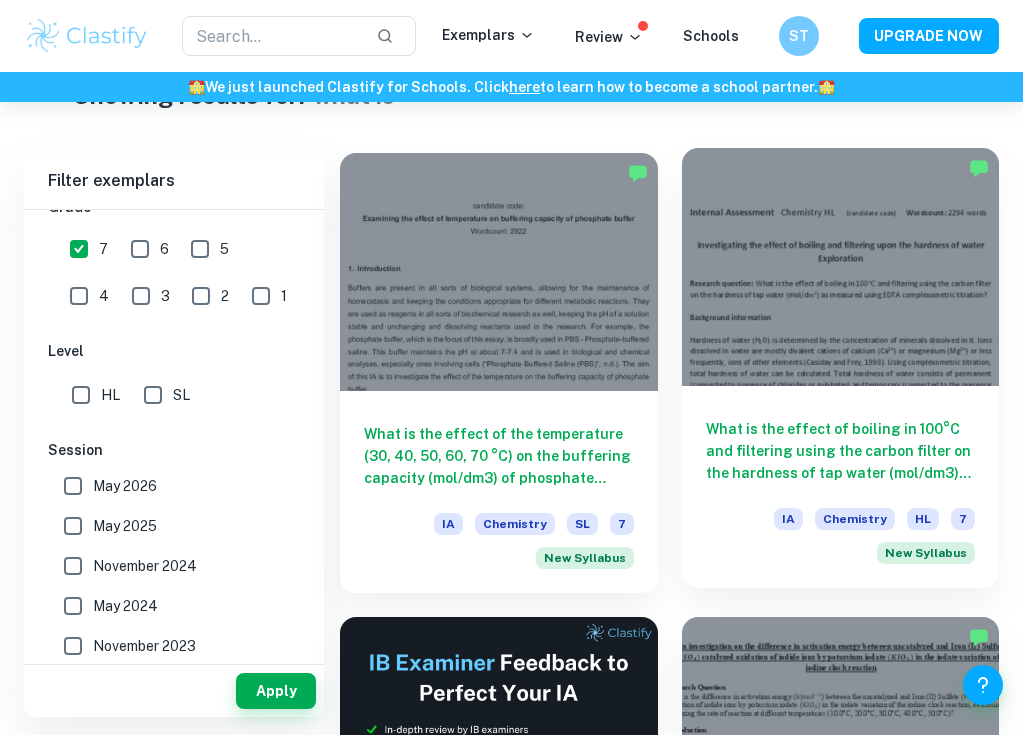 click at bounding box center [841, 267] 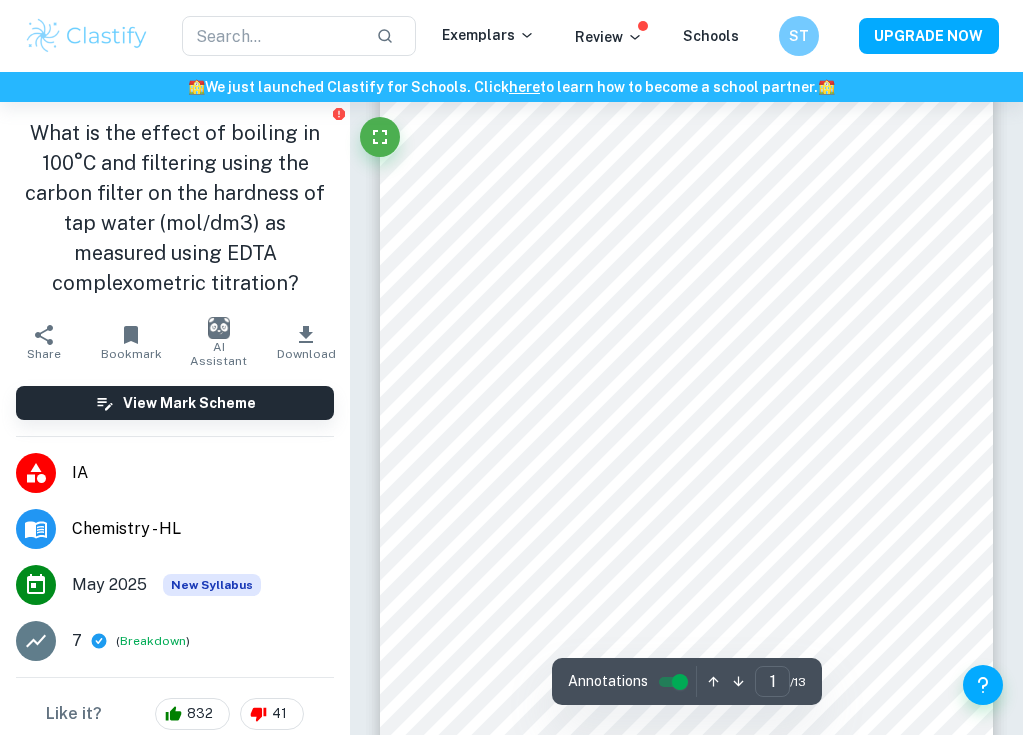 scroll, scrollTop: 113, scrollLeft: 0, axis: vertical 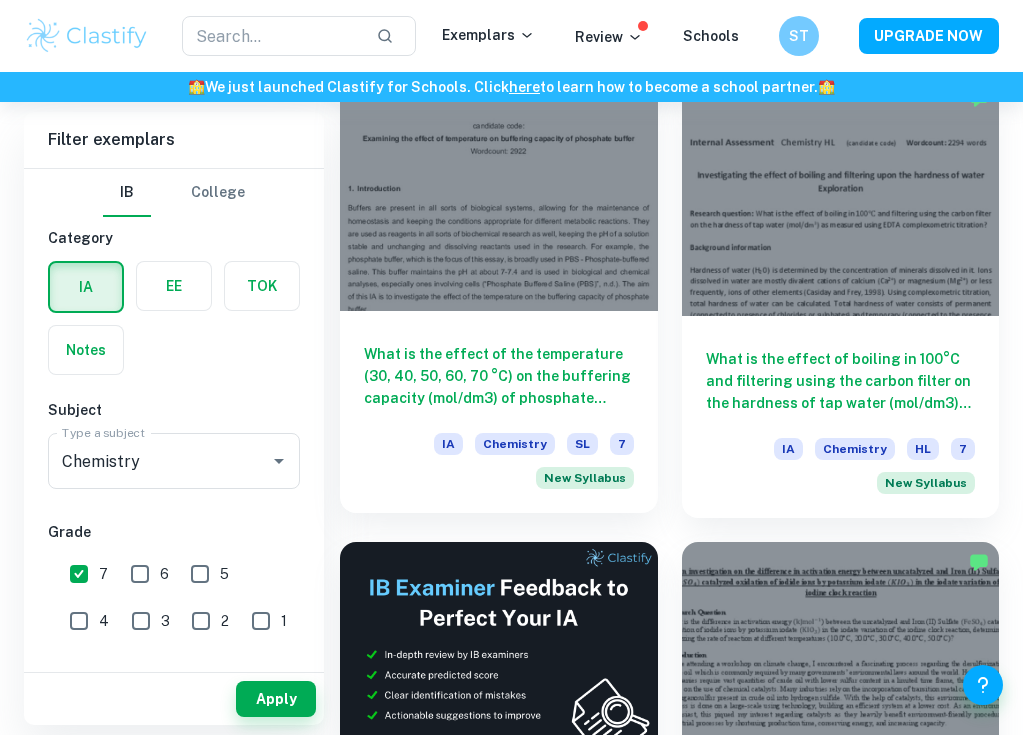 click at bounding box center [499, 192] 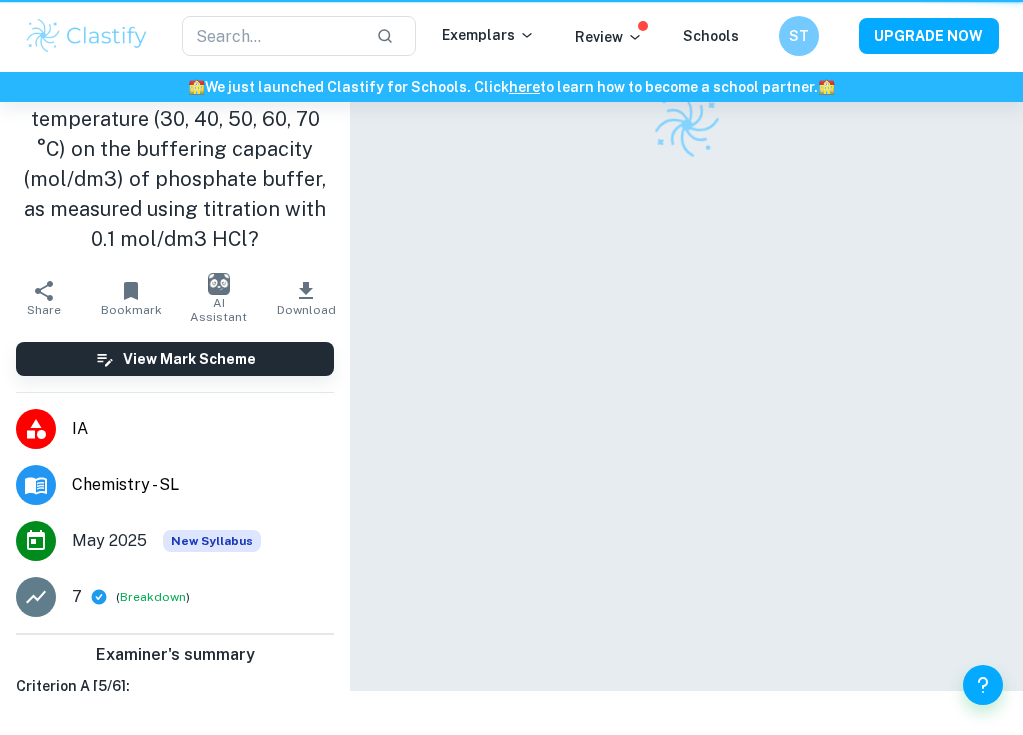 scroll, scrollTop: 0, scrollLeft: 0, axis: both 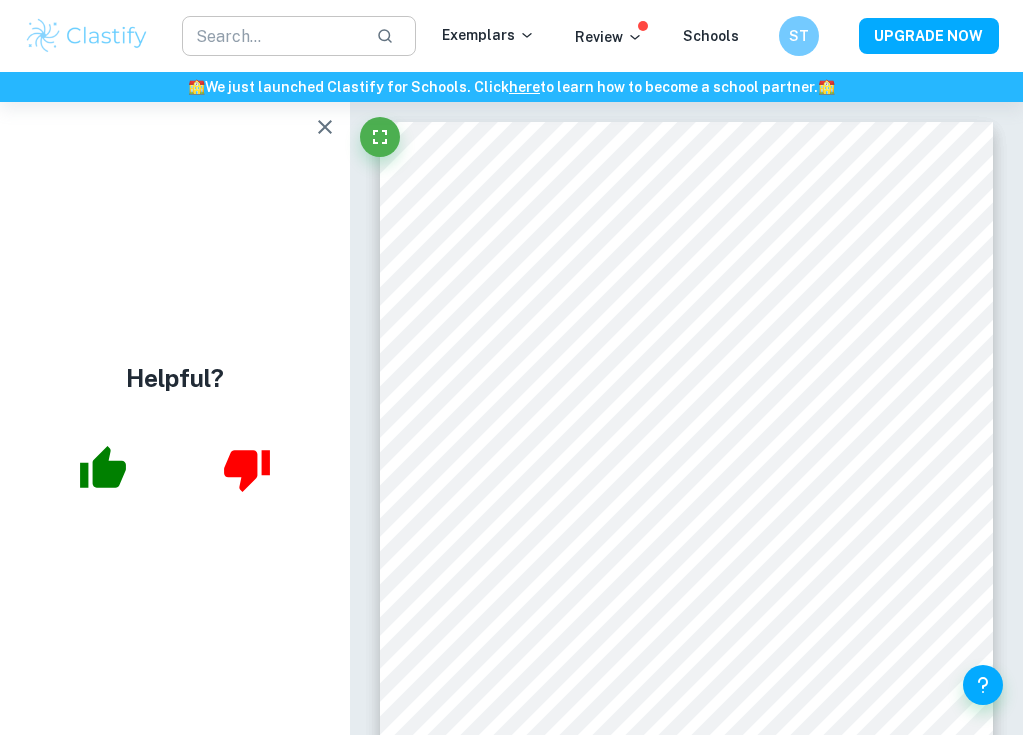 click at bounding box center (271, 36) 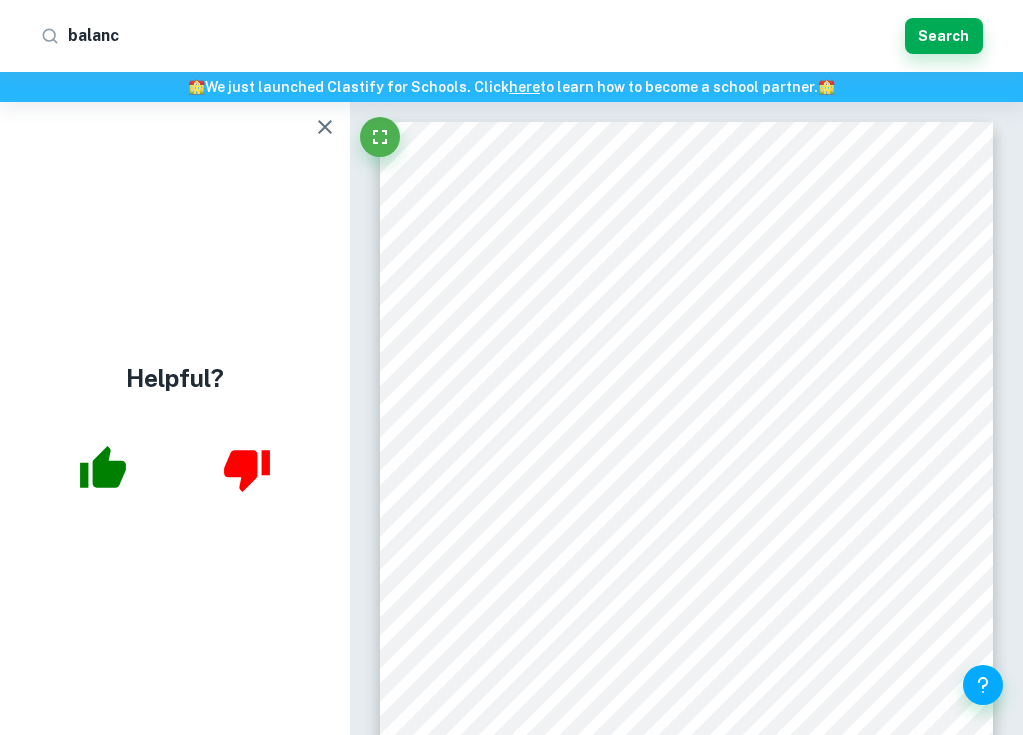 type on "balance" 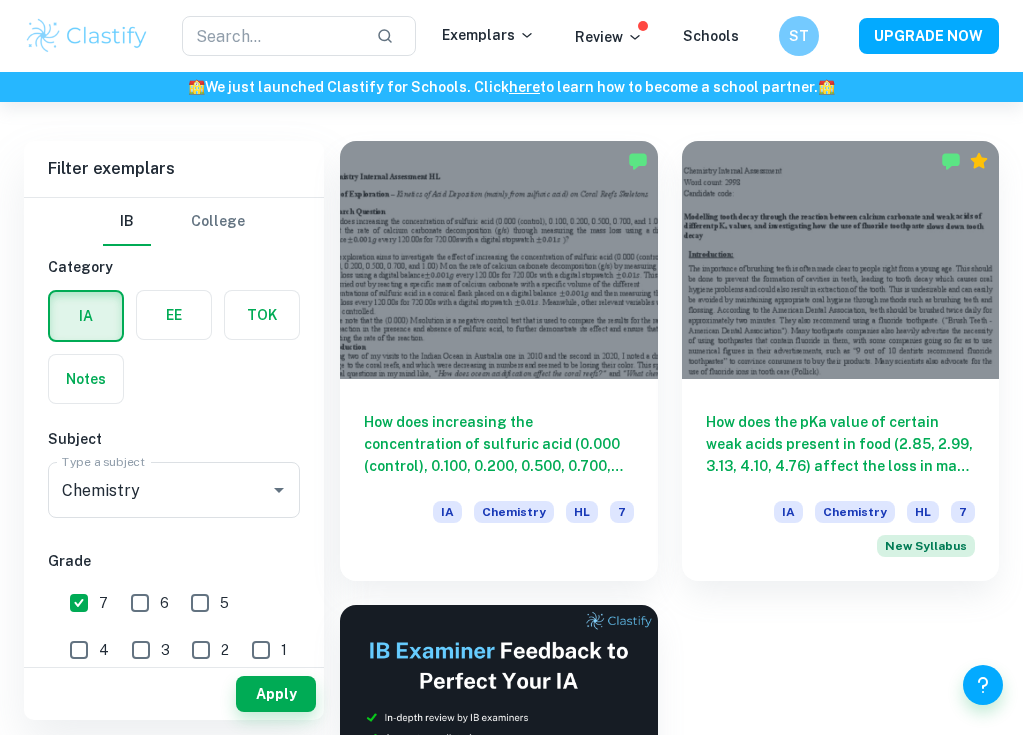 scroll, scrollTop: 82, scrollLeft: 0, axis: vertical 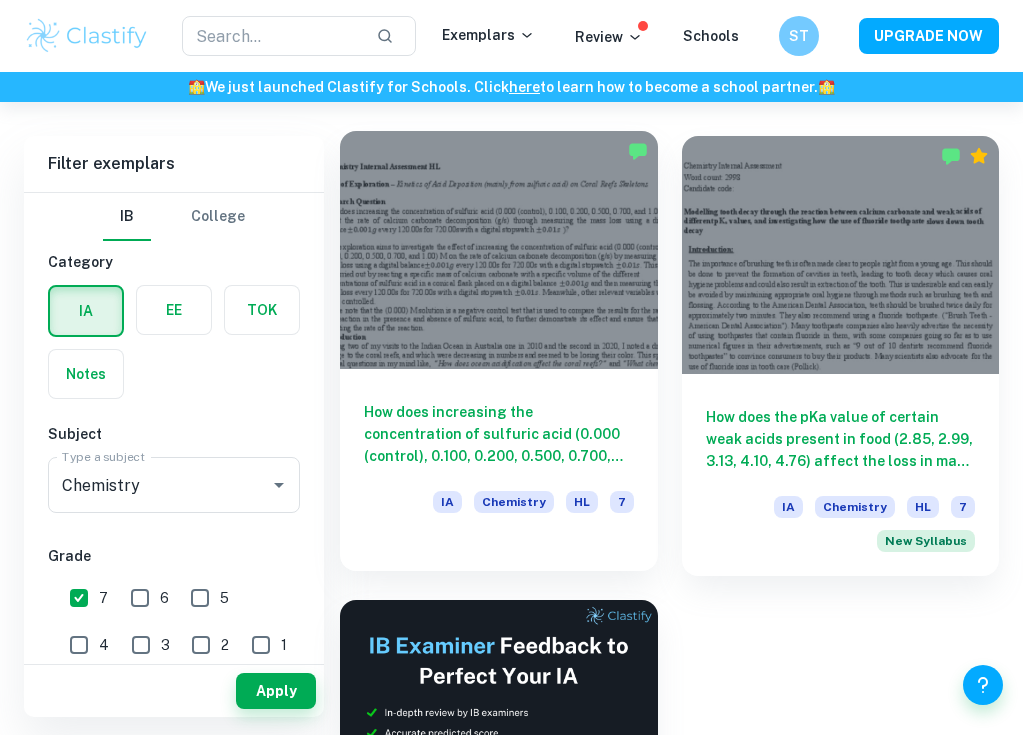 click at bounding box center [499, 250] 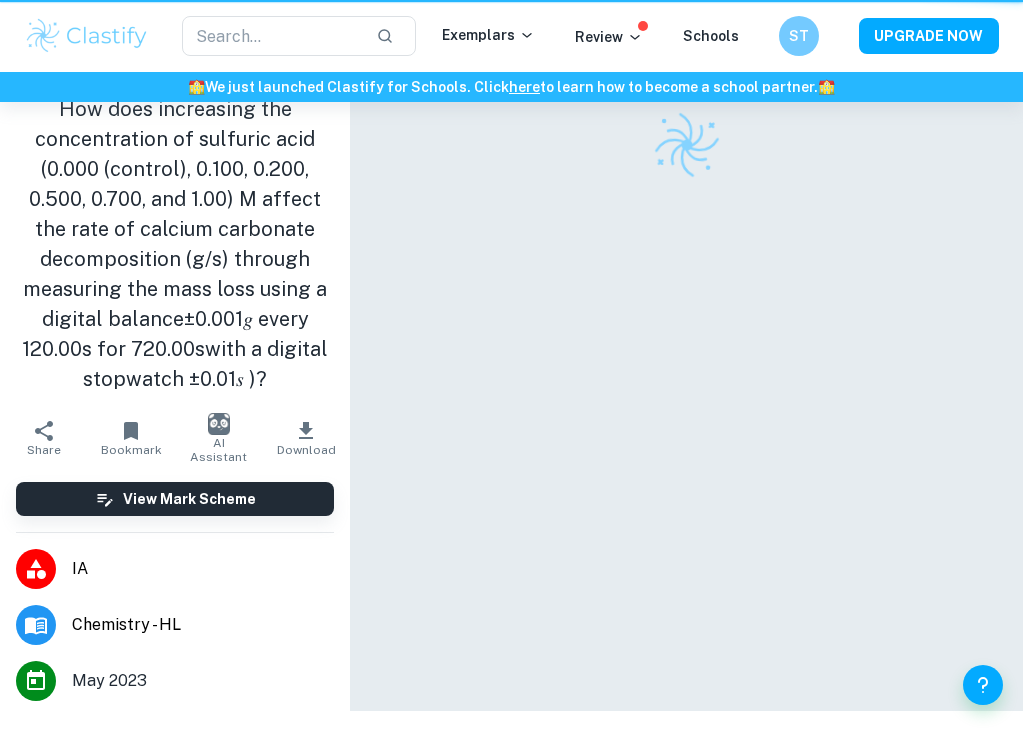 scroll, scrollTop: 0, scrollLeft: 0, axis: both 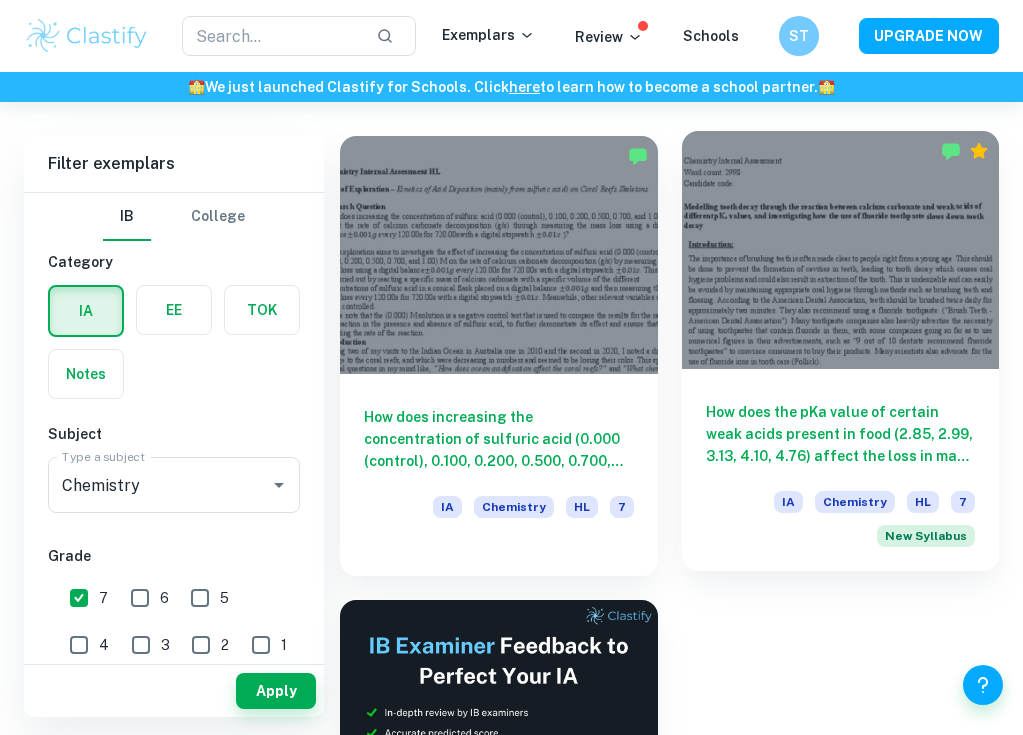 click at bounding box center [841, 250] 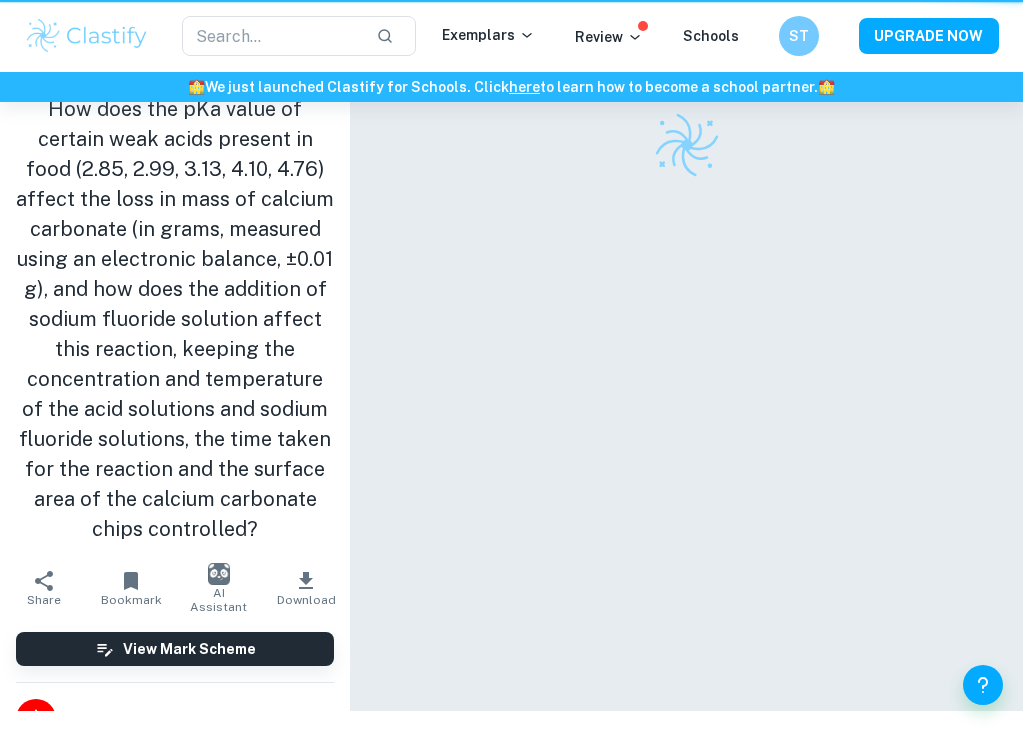 scroll, scrollTop: 0, scrollLeft: 0, axis: both 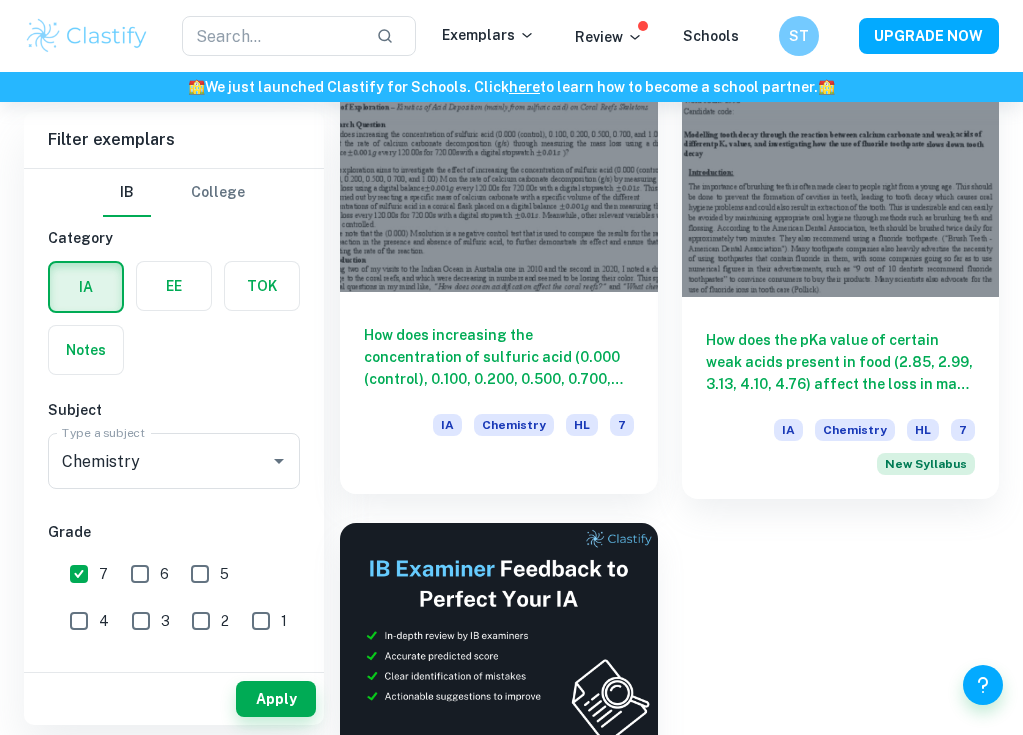 click at bounding box center (499, 173) 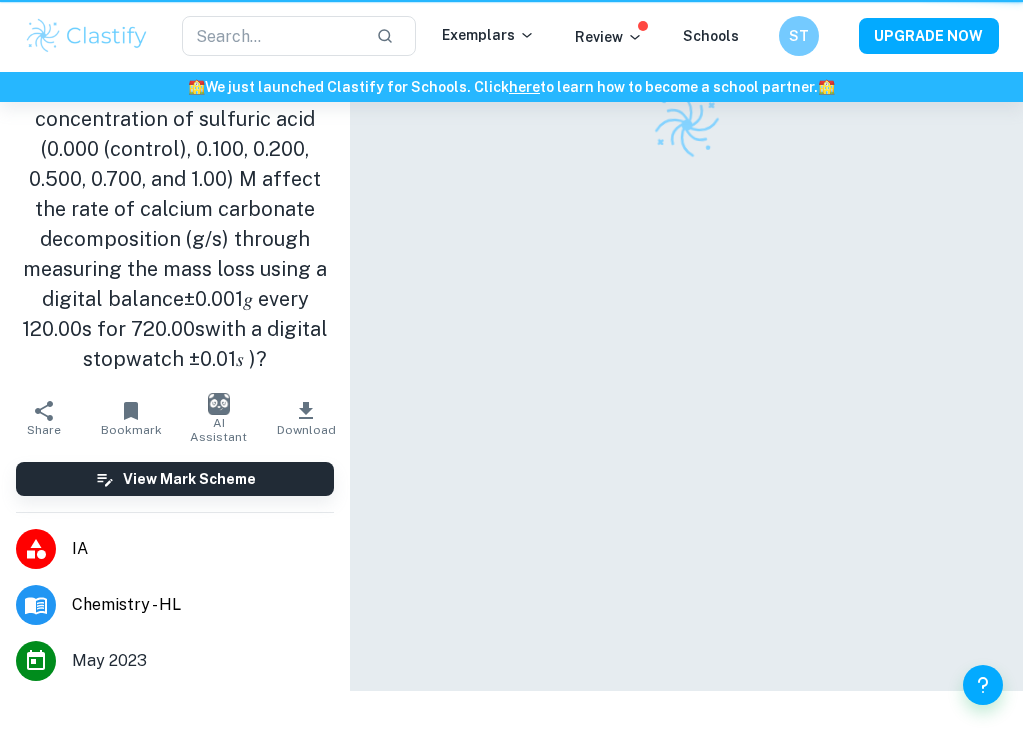 scroll, scrollTop: 0, scrollLeft: 0, axis: both 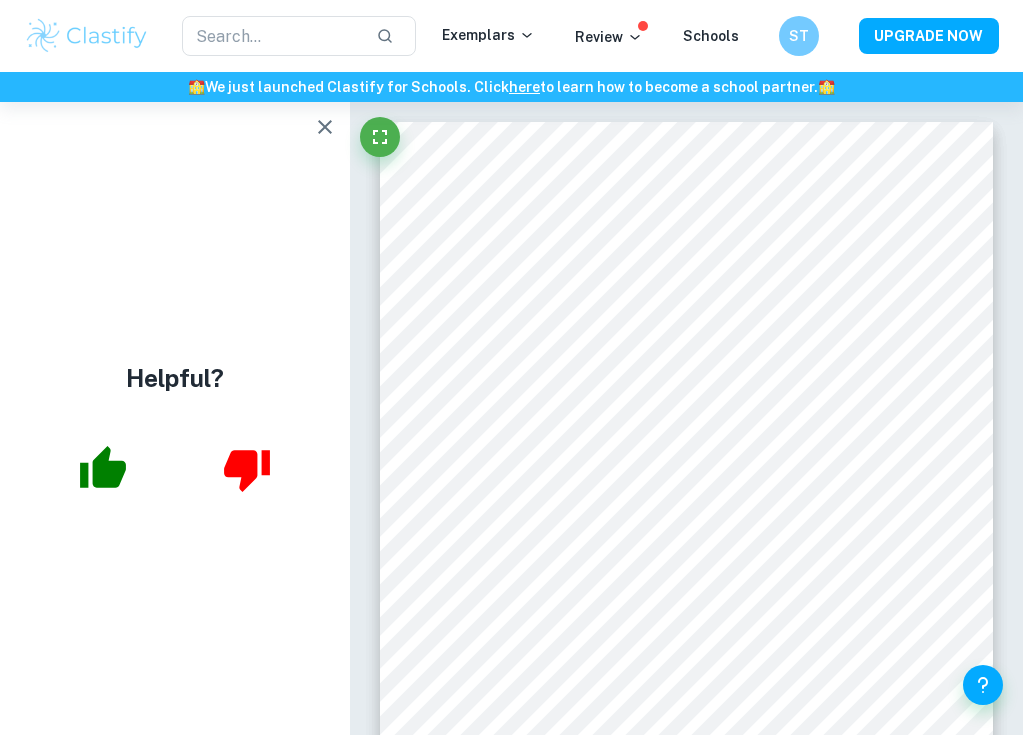 click 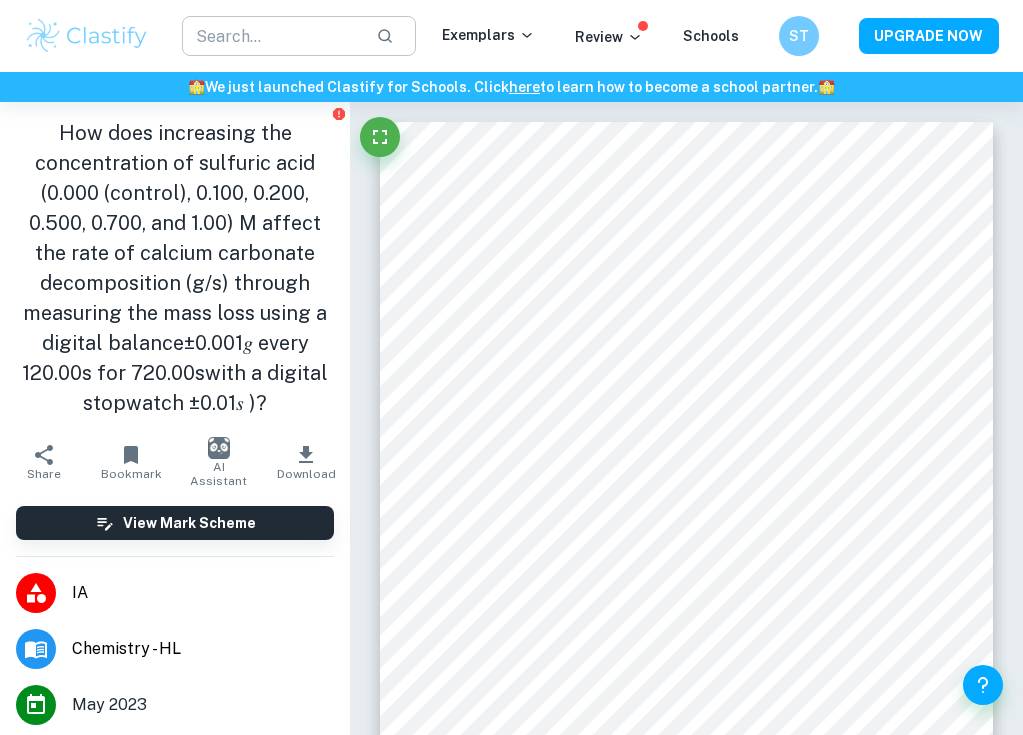 click at bounding box center [271, 36] 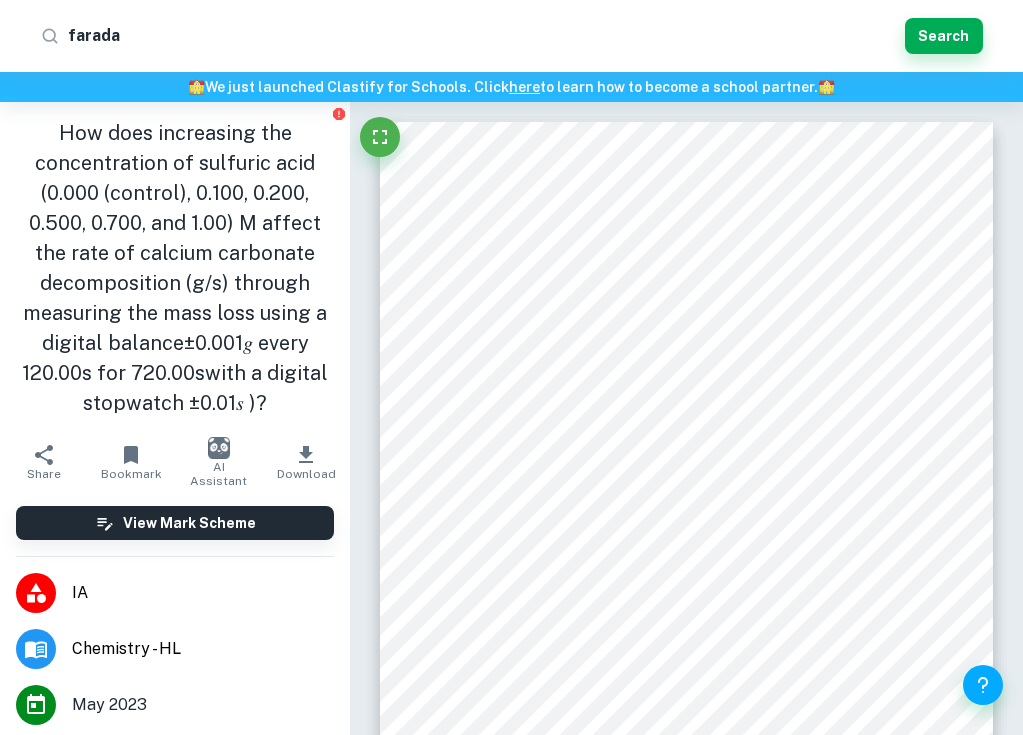 type on "faraday" 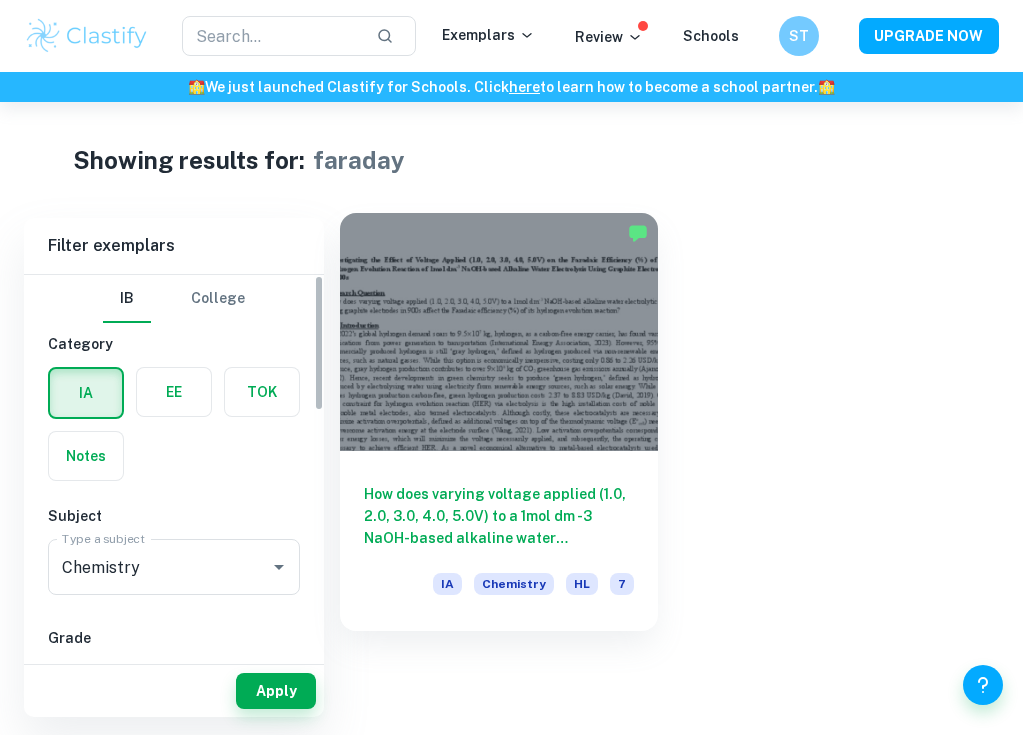 click at bounding box center (499, 332) 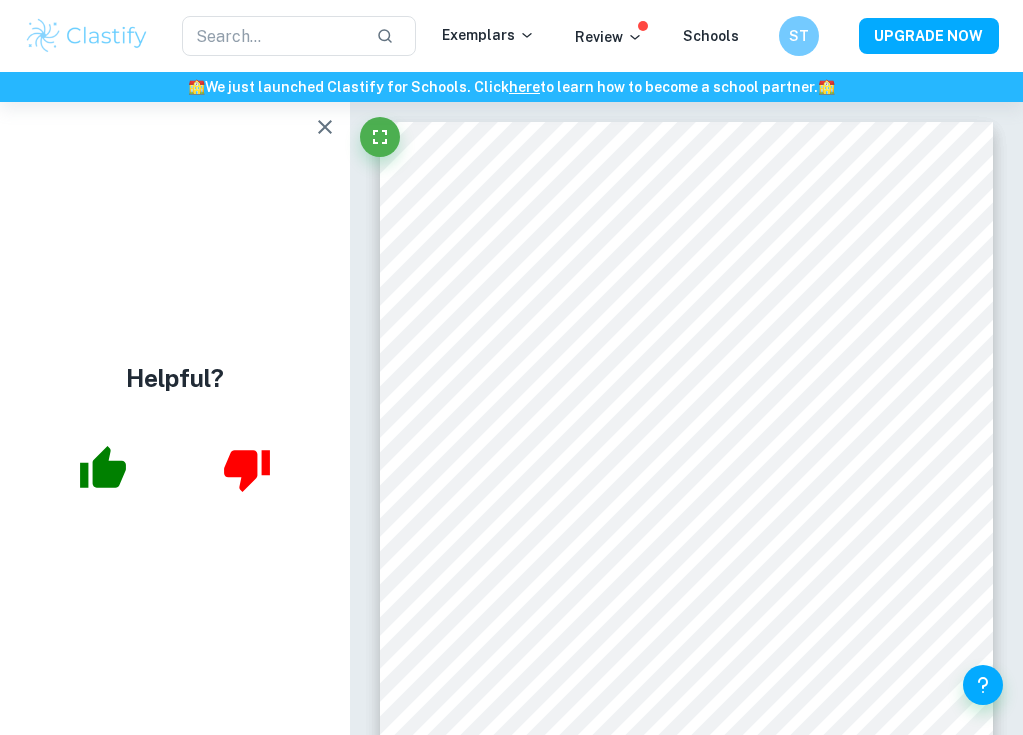 click 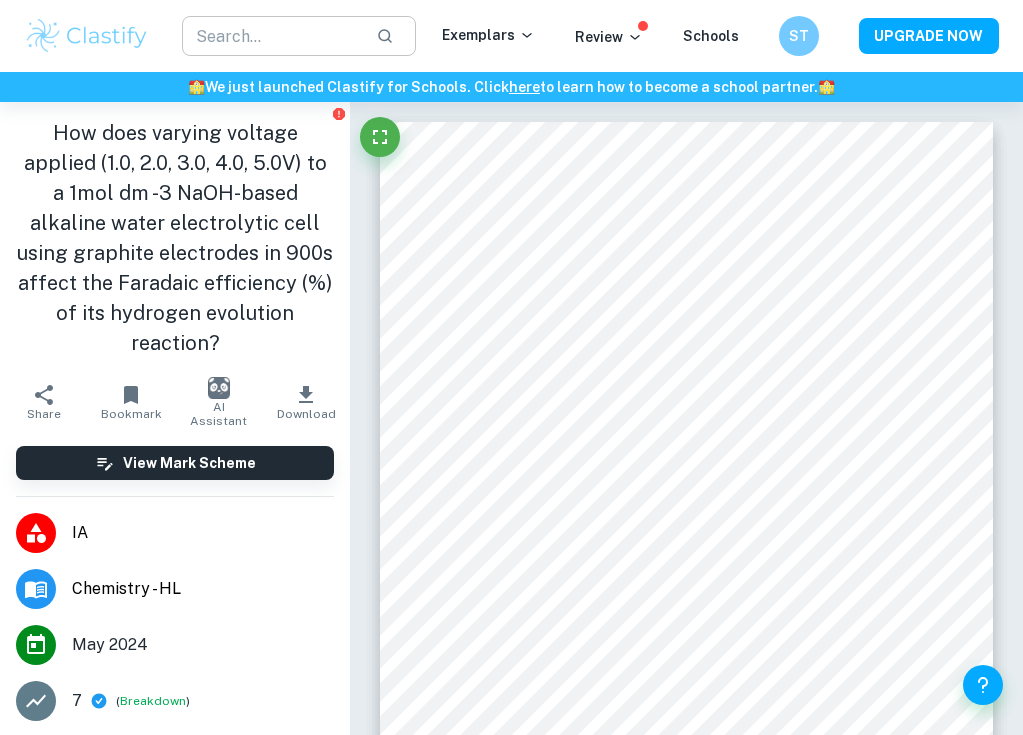 click at bounding box center (271, 36) 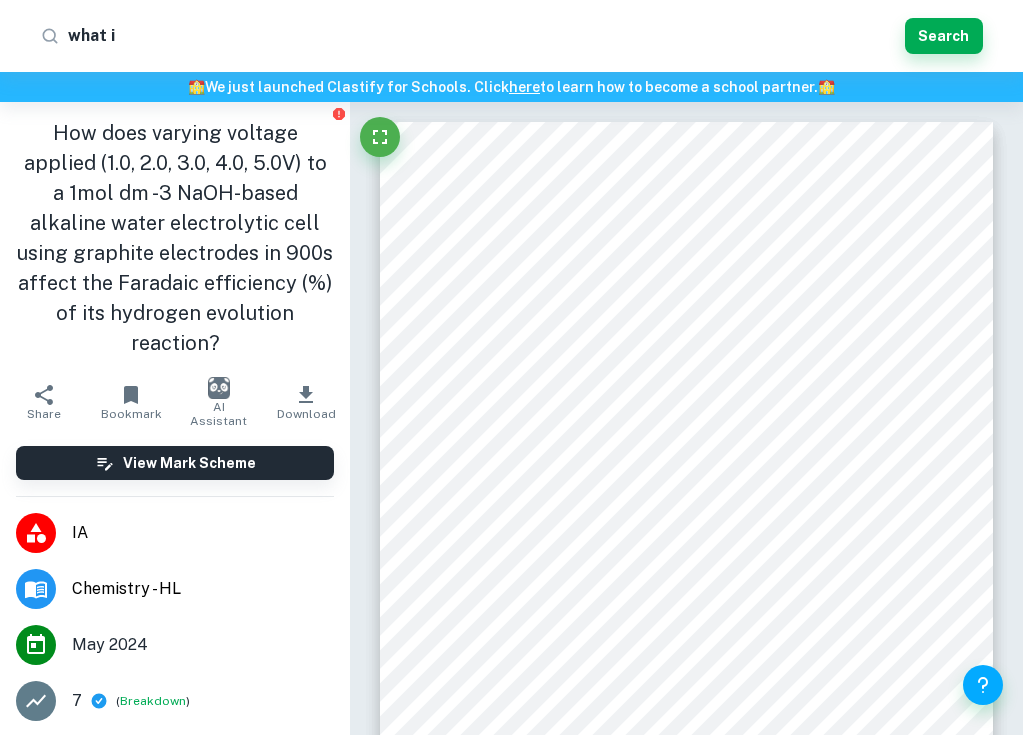 type on "what is" 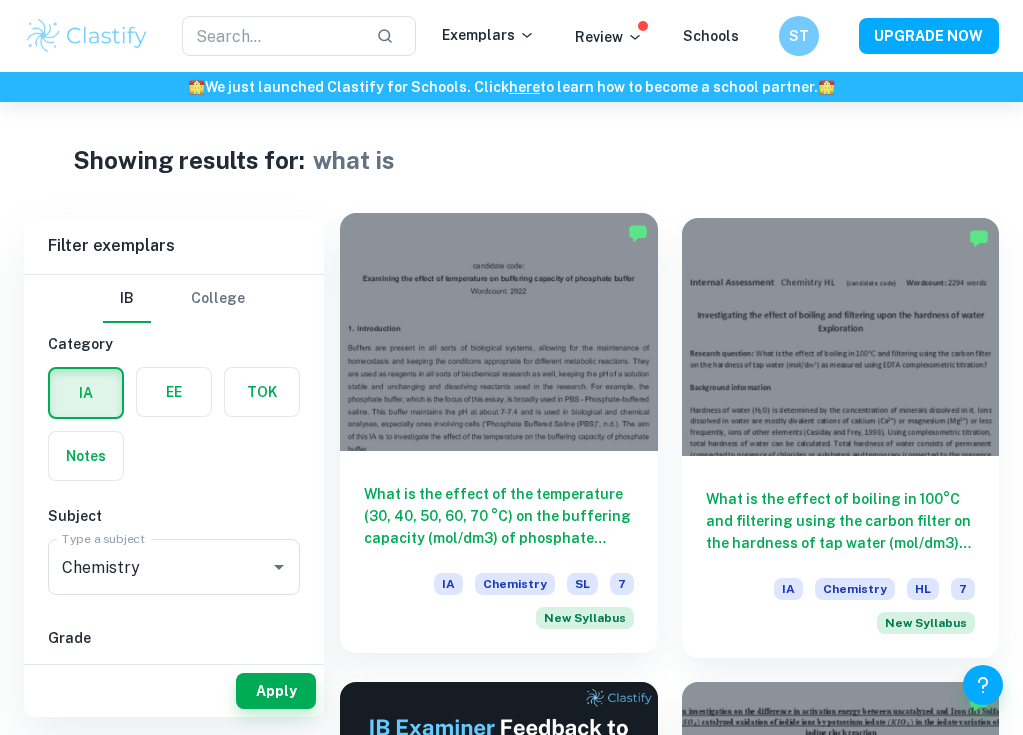 click at bounding box center [499, 332] 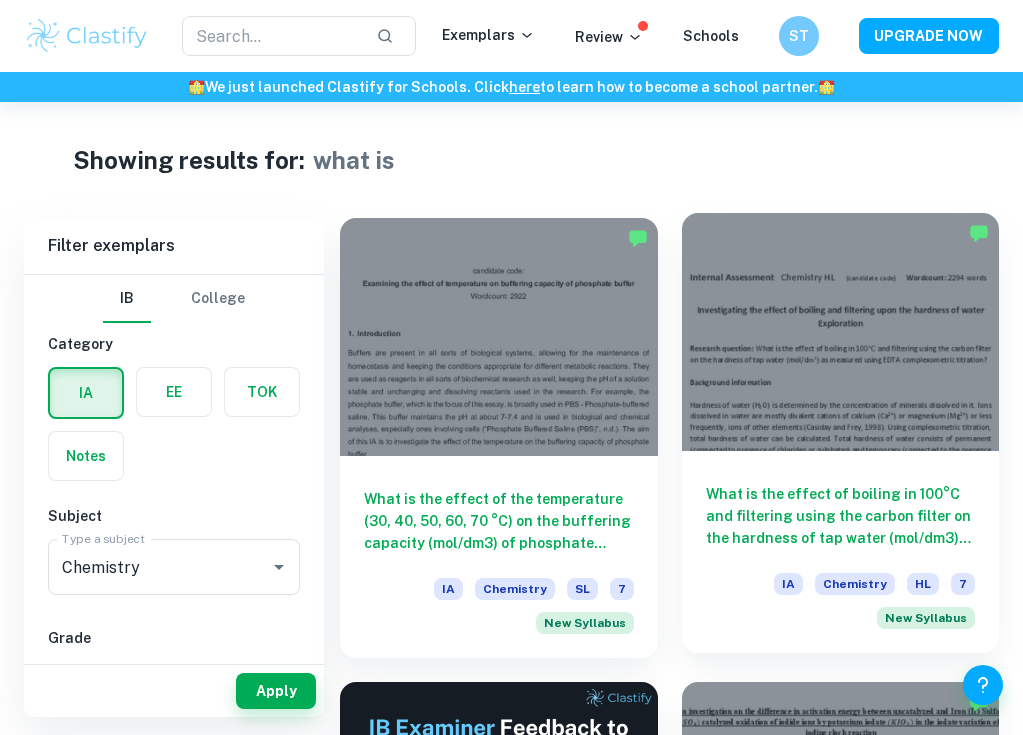 click at bounding box center (841, 332) 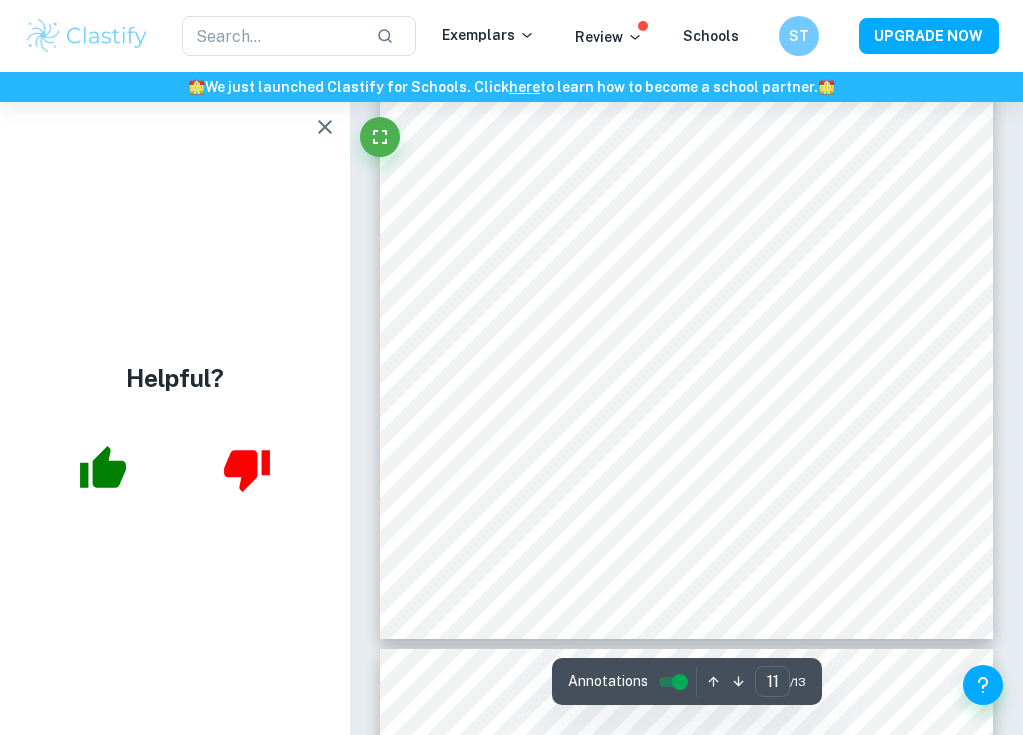 scroll, scrollTop: 9500, scrollLeft: 0, axis: vertical 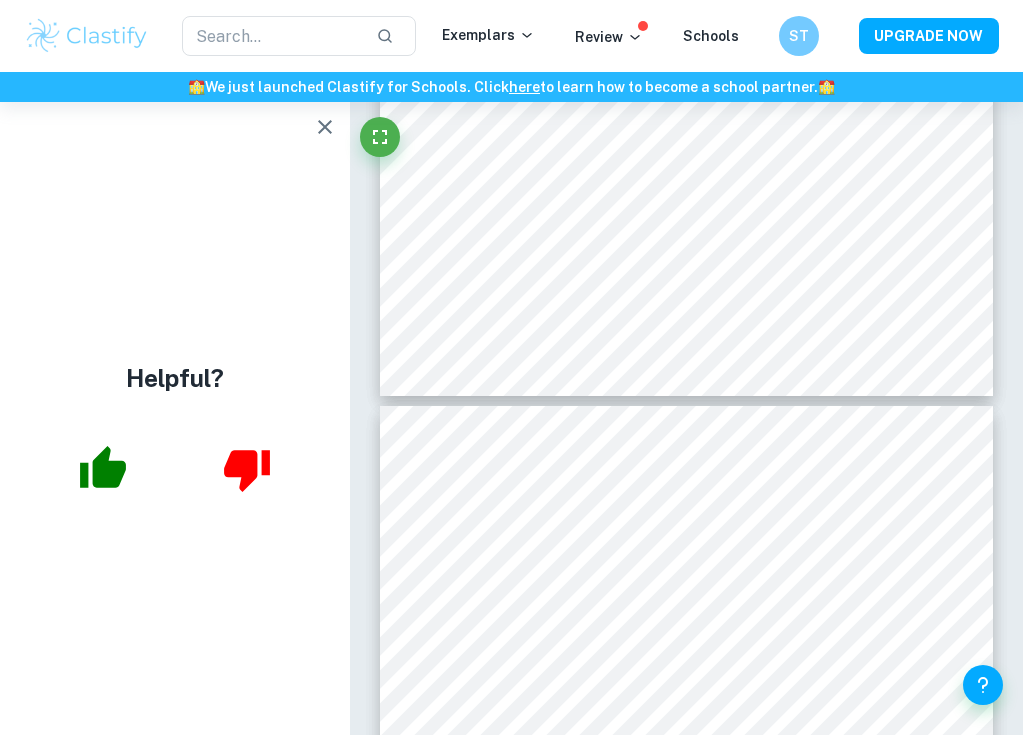 type on "12" 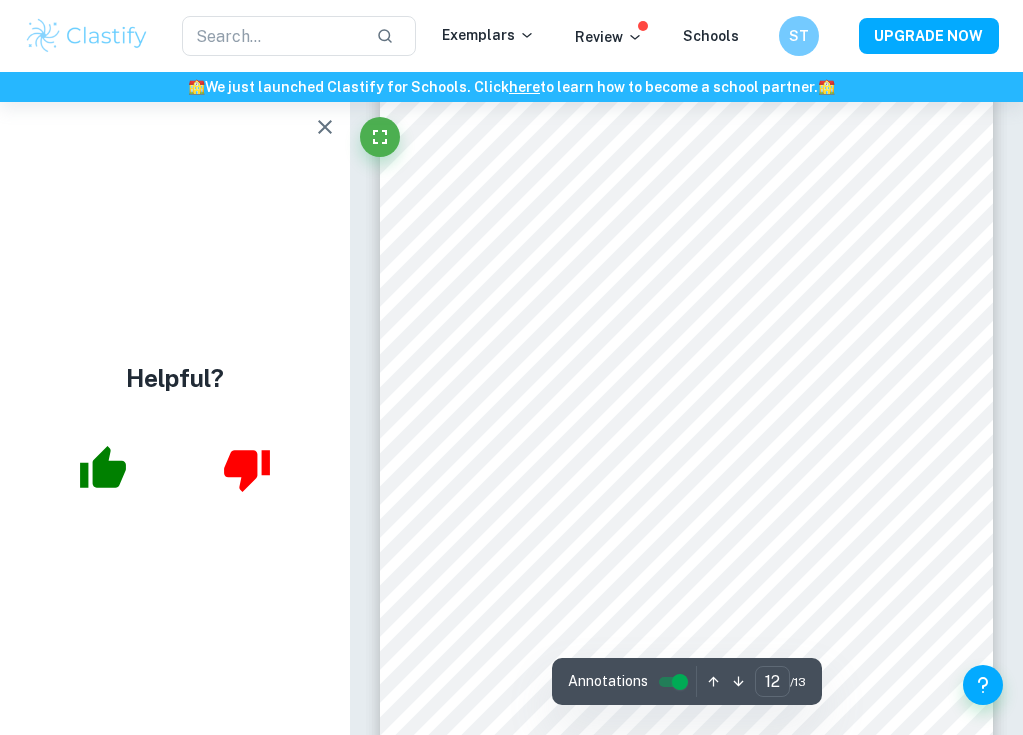 scroll, scrollTop: 10051, scrollLeft: 0, axis: vertical 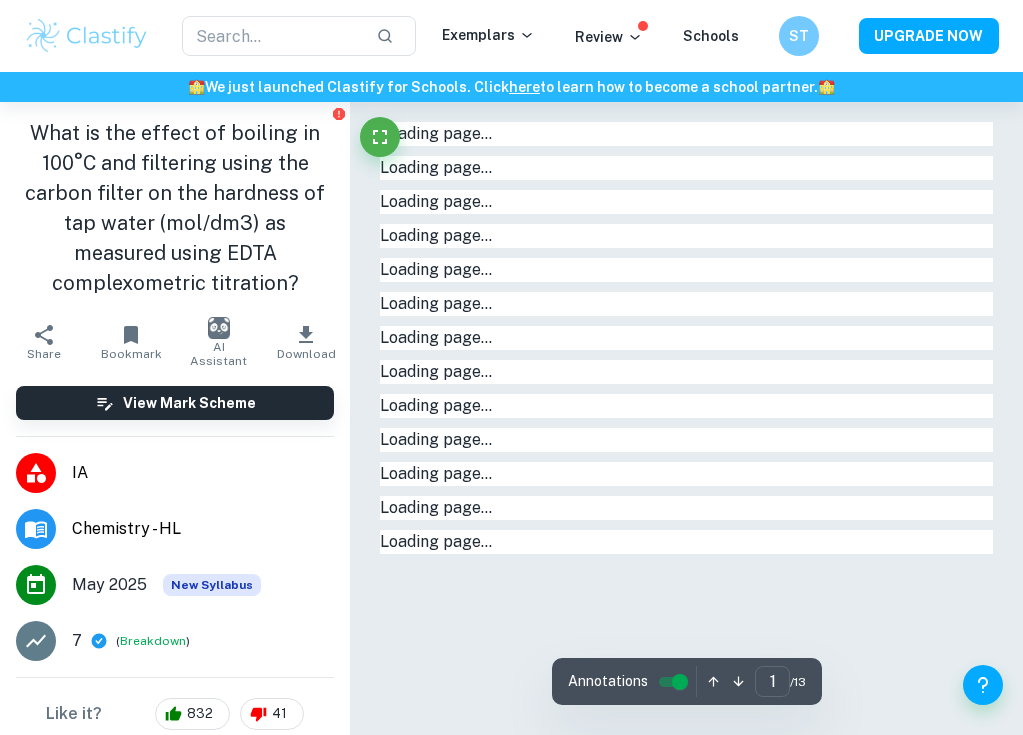 type on "1" 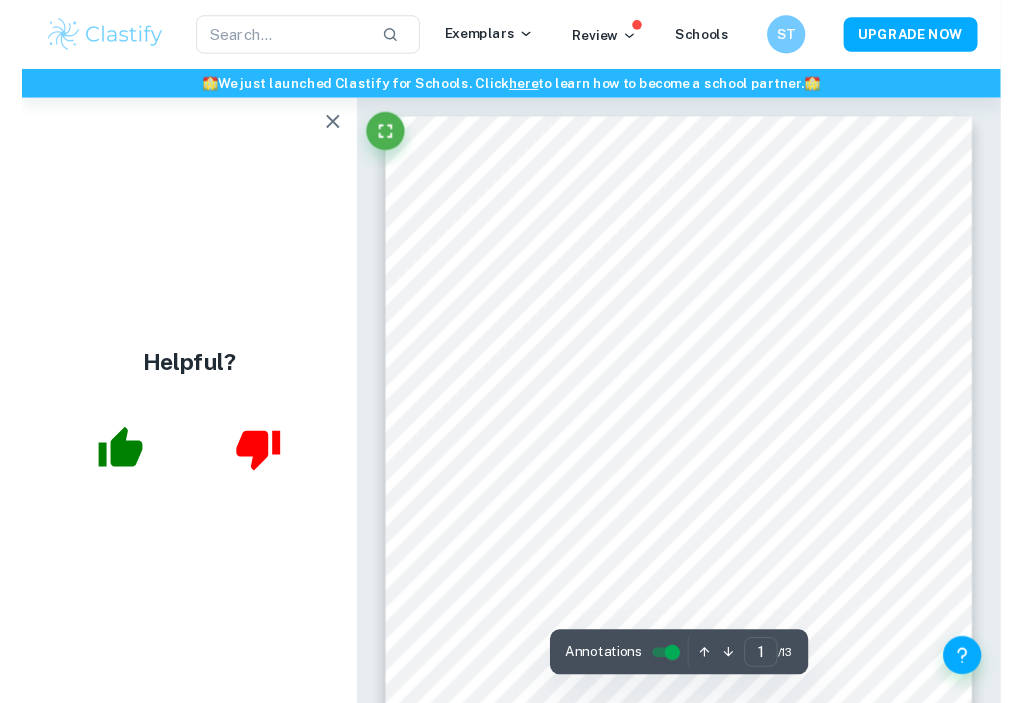 scroll, scrollTop: 0, scrollLeft: 0, axis: both 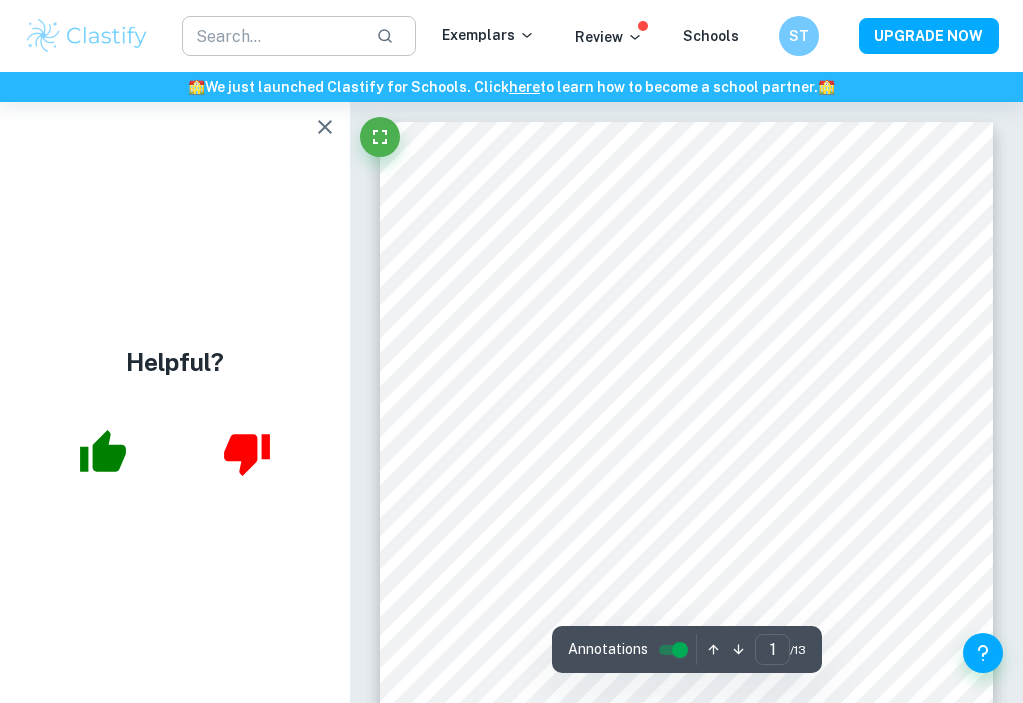 click at bounding box center (271, 36) 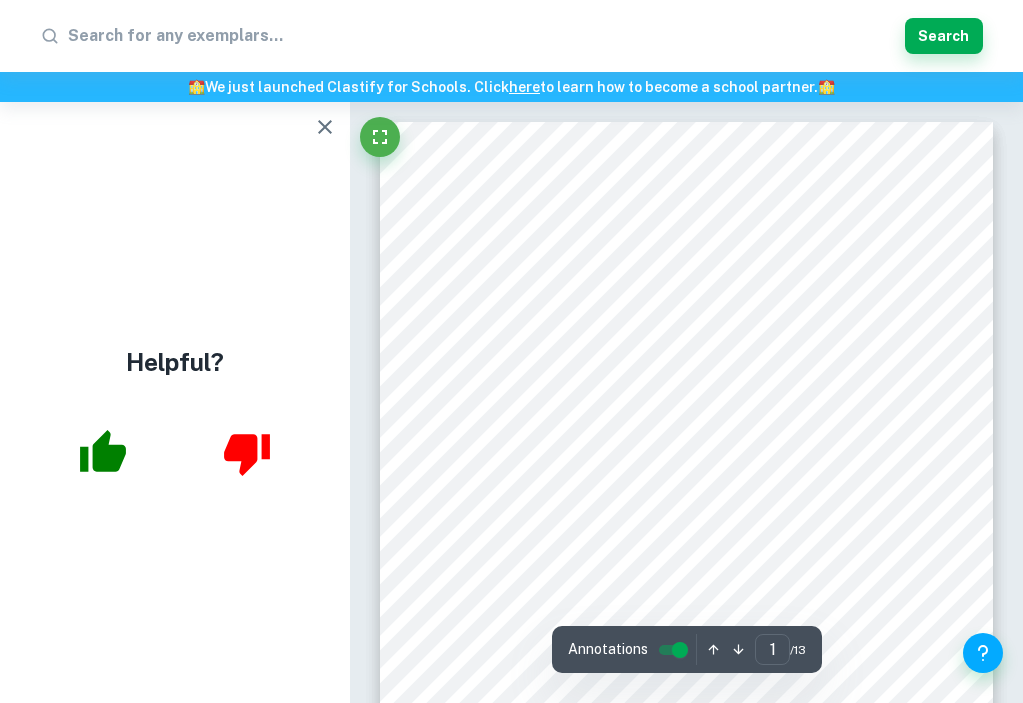 type on "c" 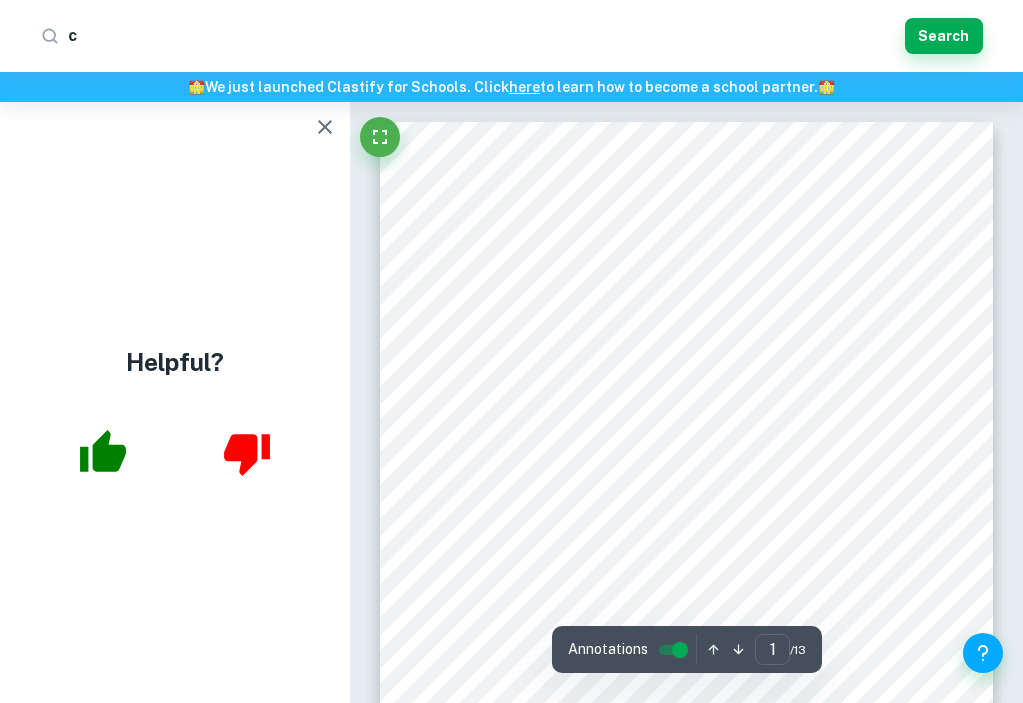 type 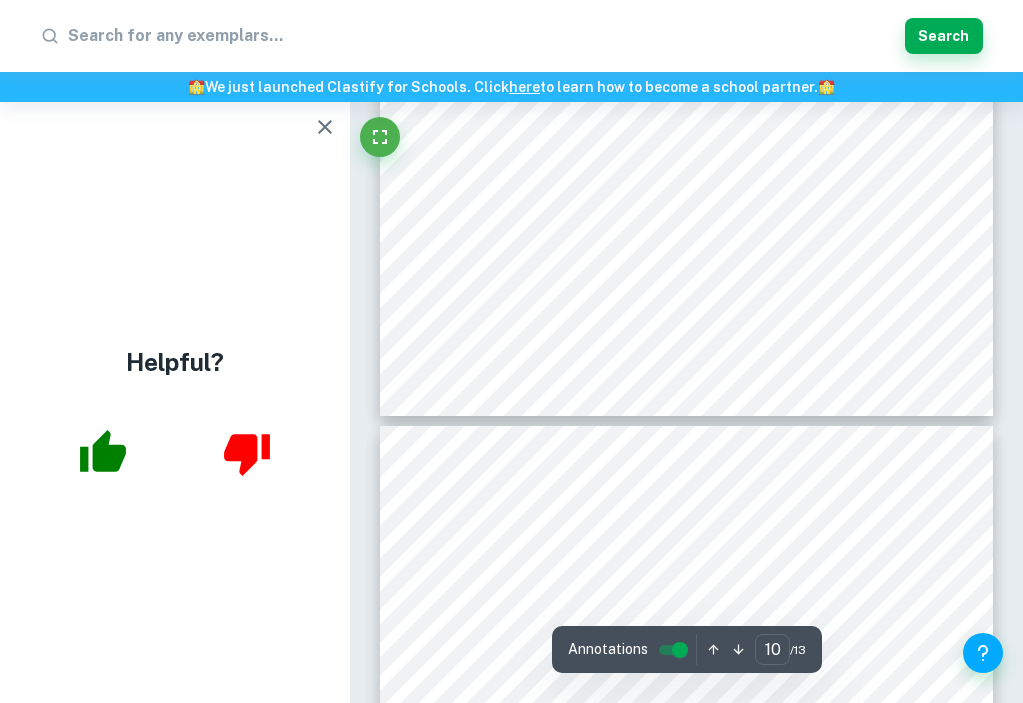 scroll, scrollTop: 9694, scrollLeft: 0, axis: vertical 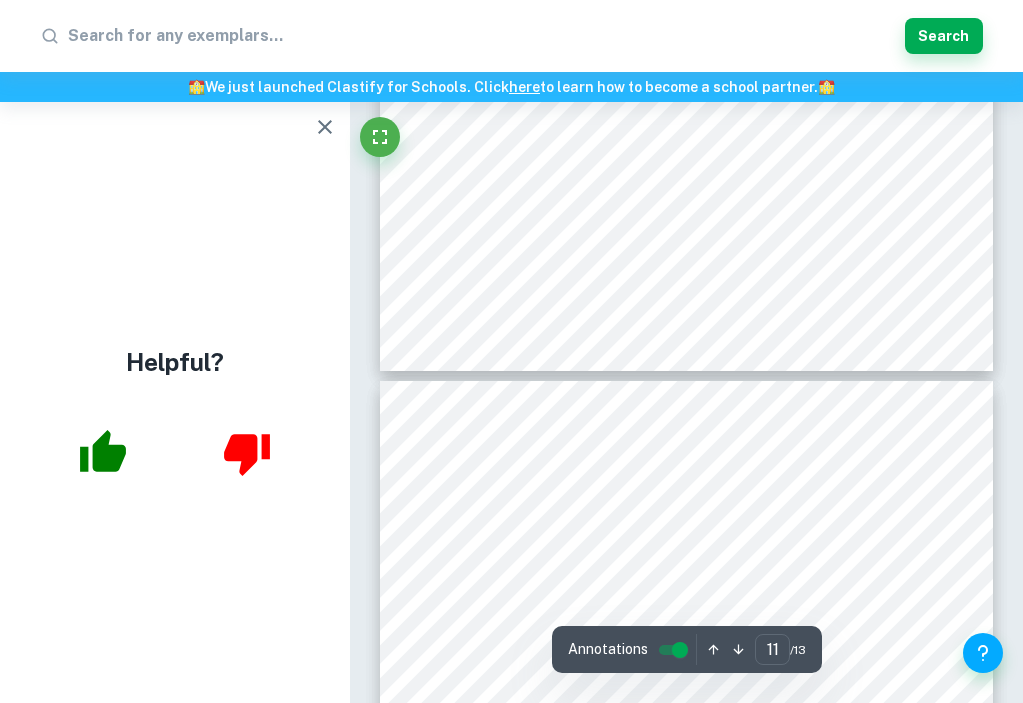 type on "12" 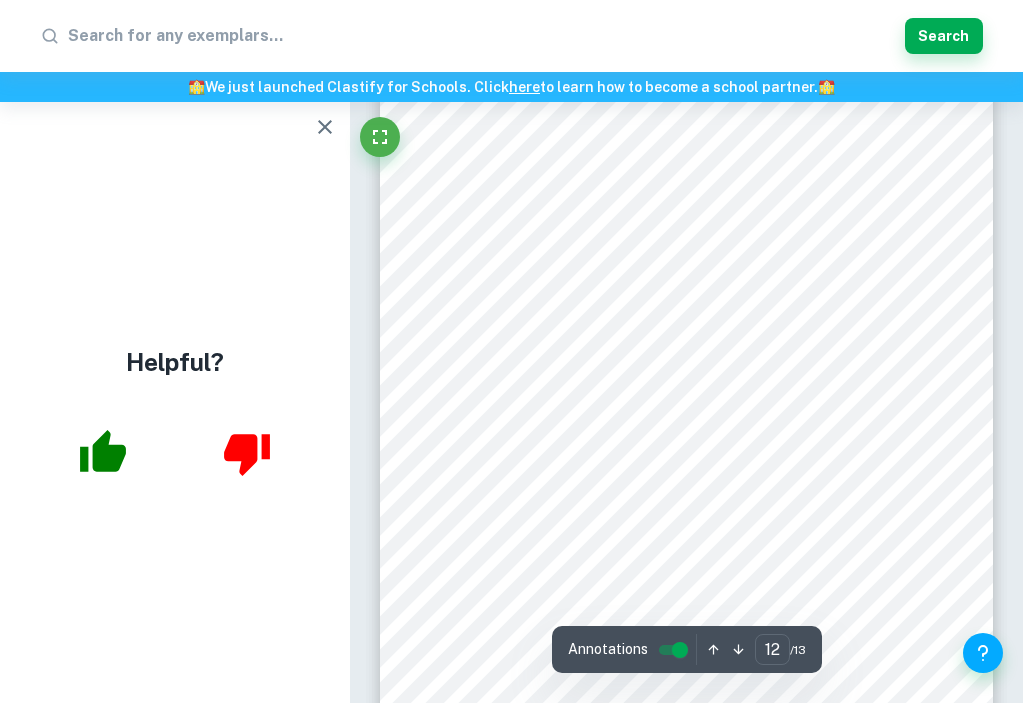 scroll, scrollTop: 10218, scrollLeft: 0, axis: vertical 